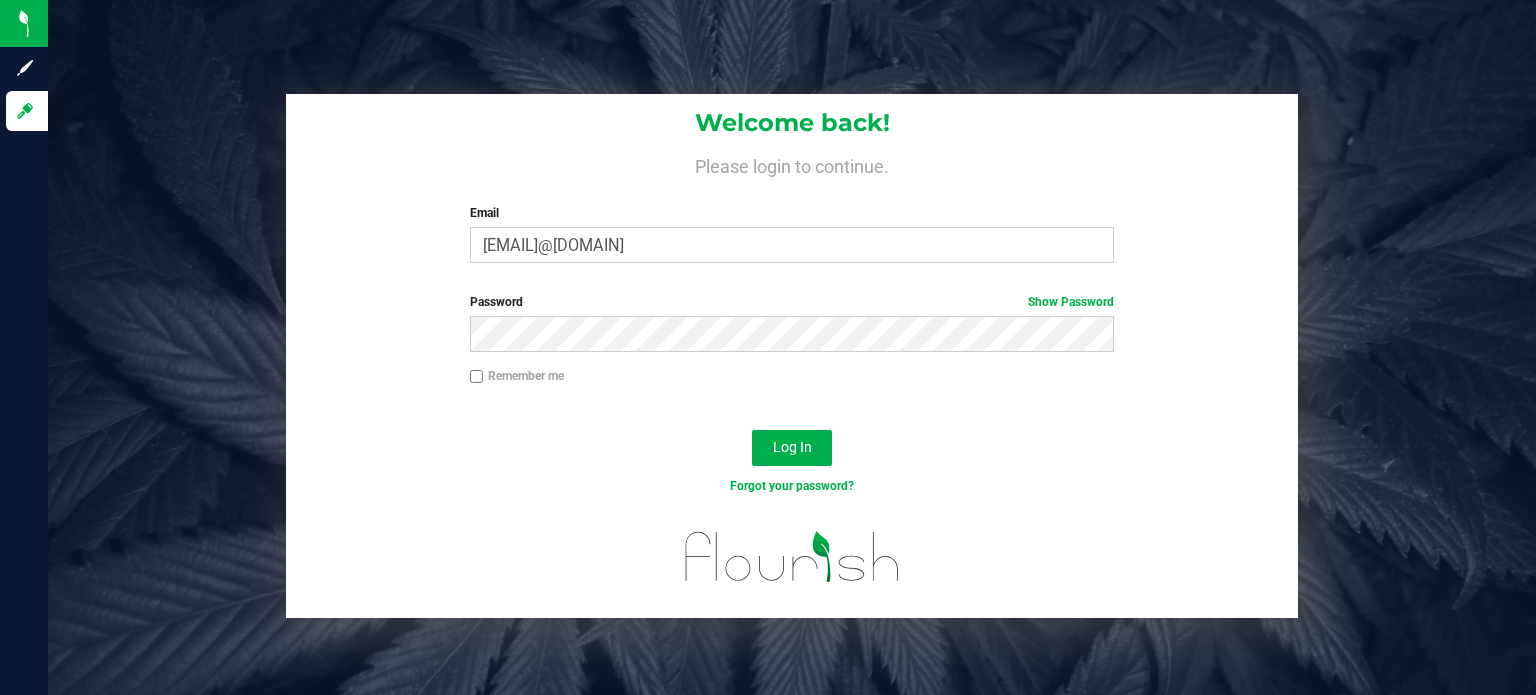 scroll, scrollTop: 0, scrollLeft: 0, axis: both 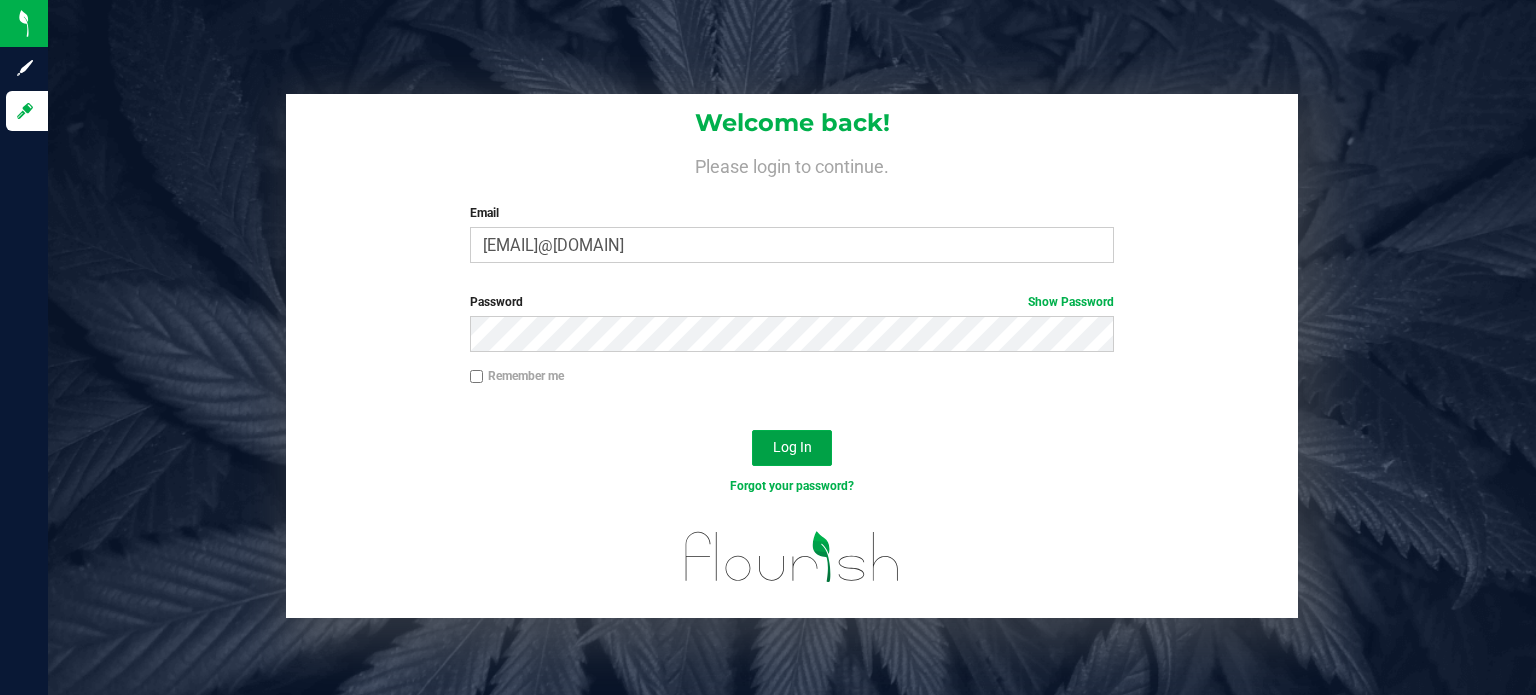 click on "Log In" at bounding box center (792, 448) 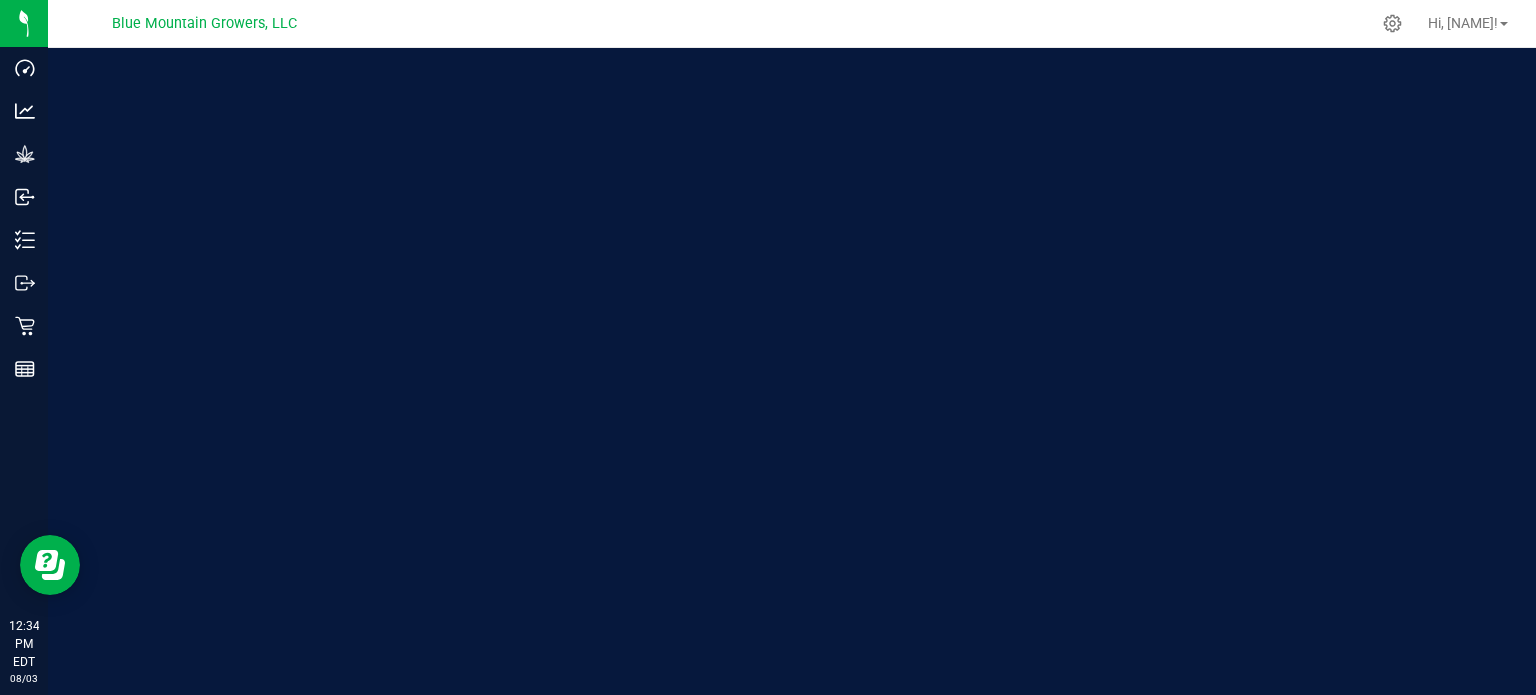 scroll, scrollTop: 0, scrollLeft: 0, axis: both 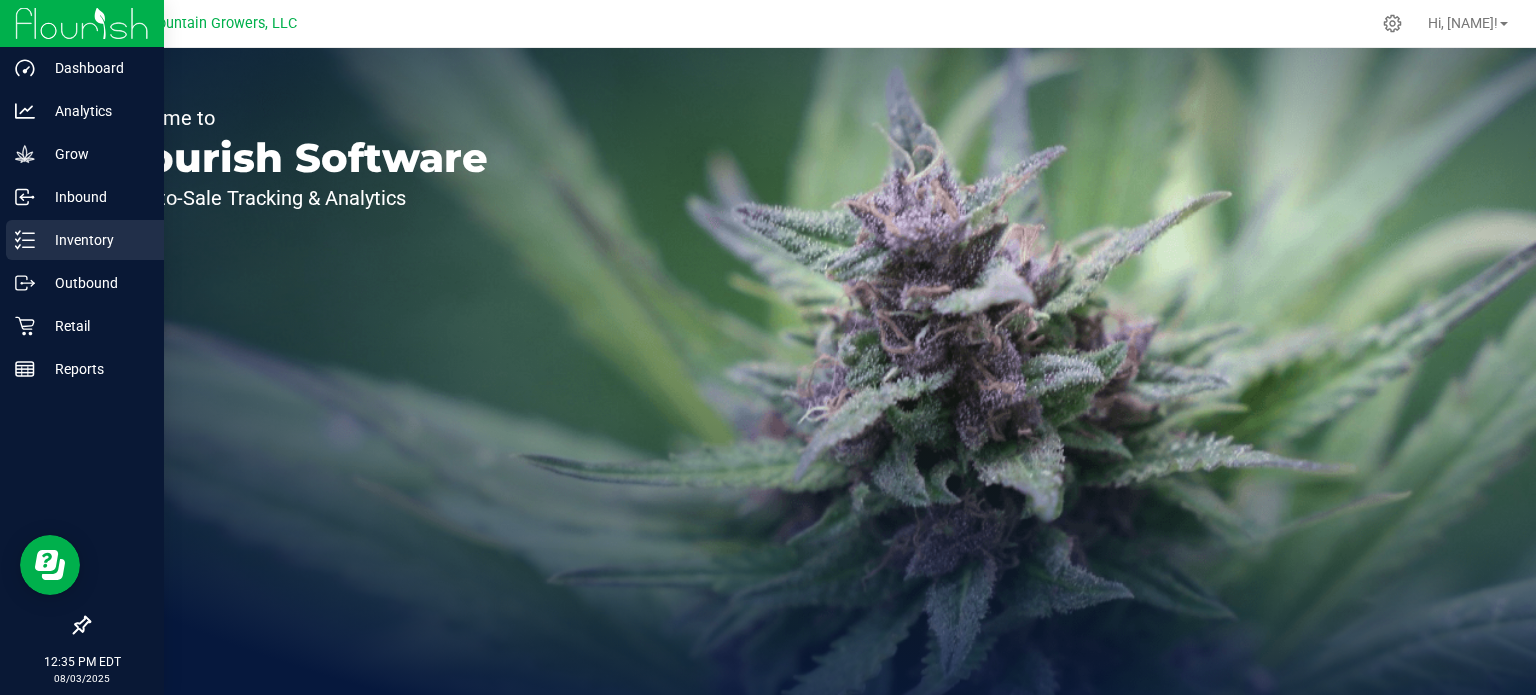 click on "Inventory" at bounding box center [95, 240] 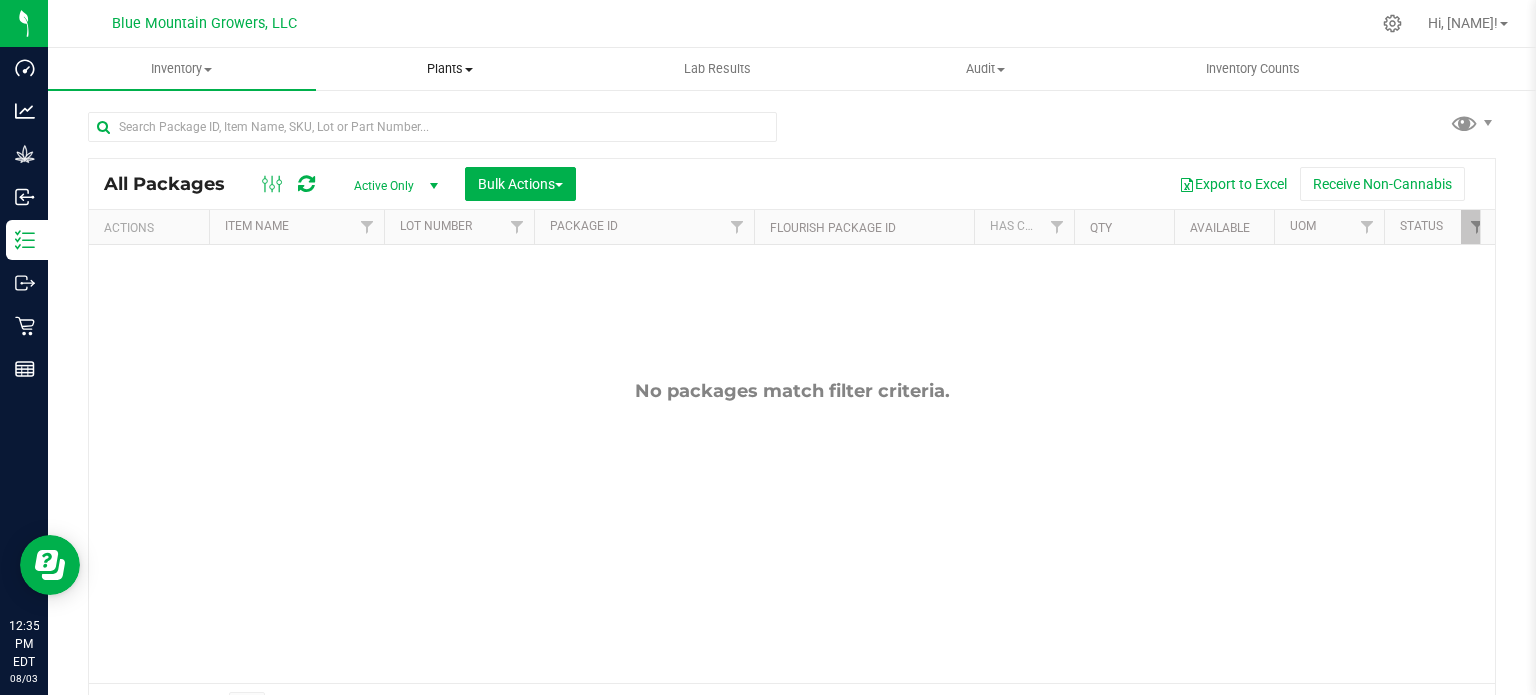 click on "Plants" at bounding box center (450, 69) 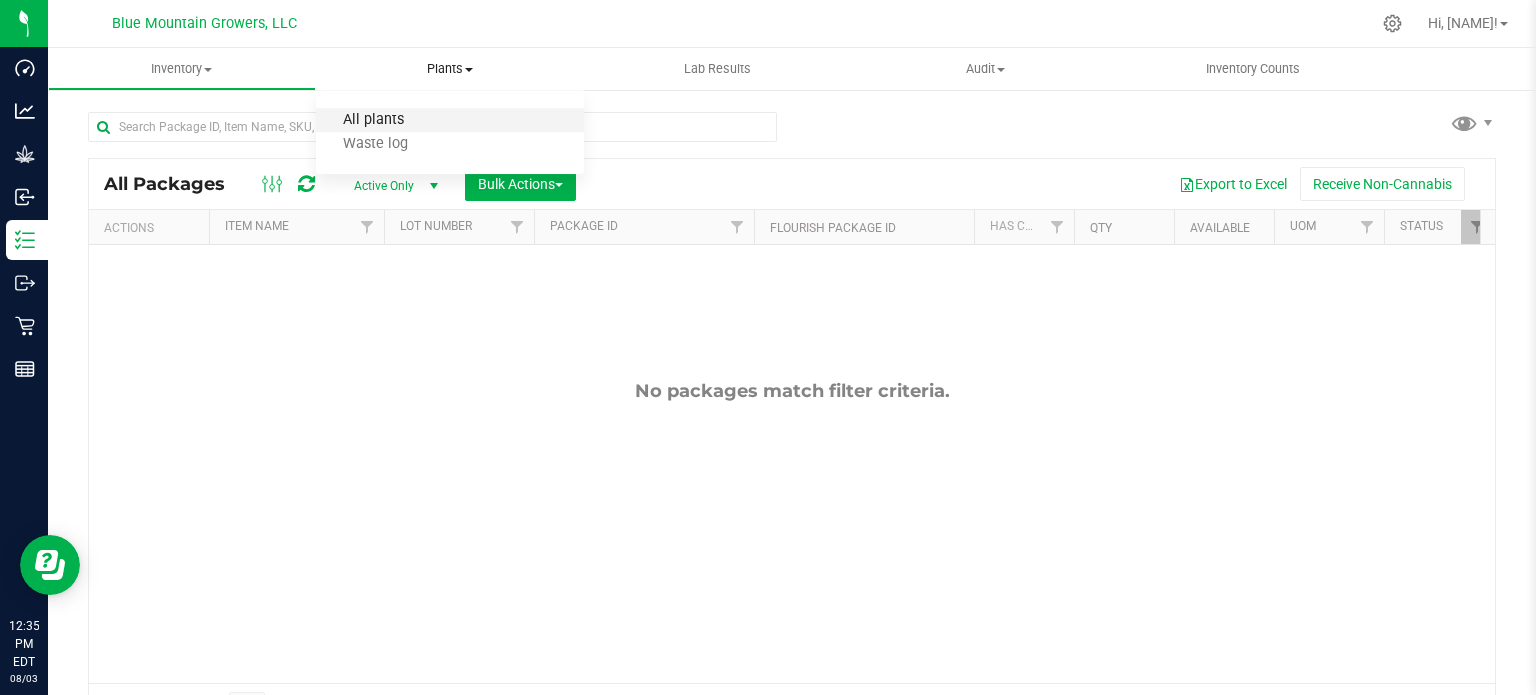 click on "All plants" at bounding box center (373, 120) 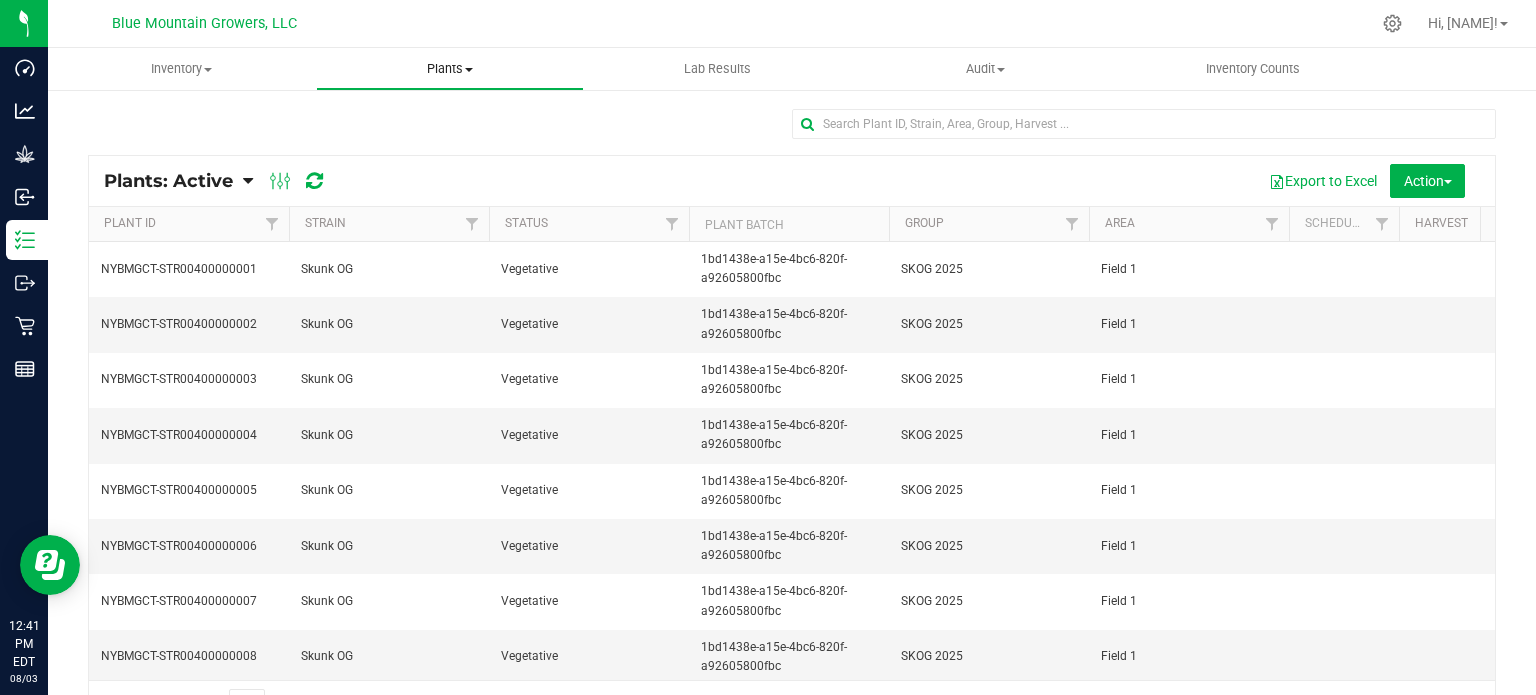 click at bounding box center (469, 70) 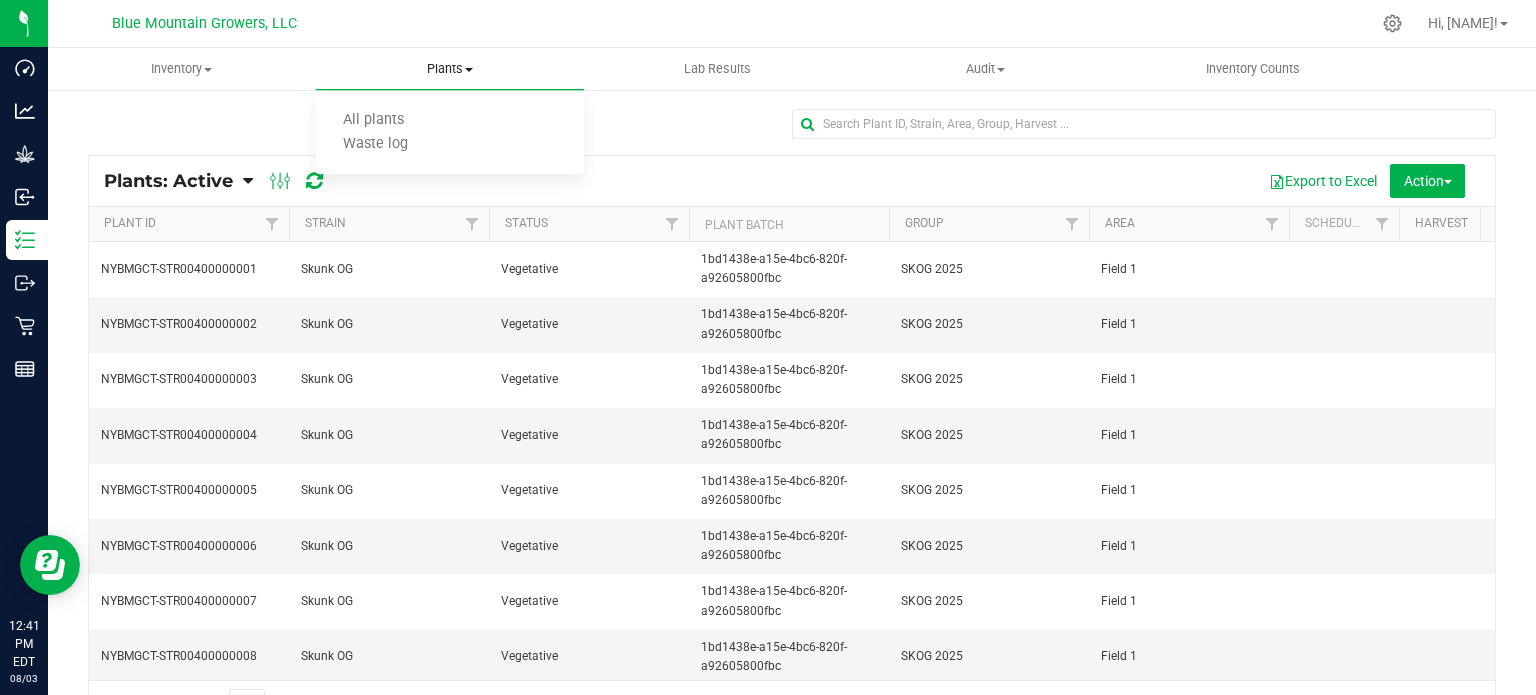 click on "Plants" at bounding box center (450, 69) 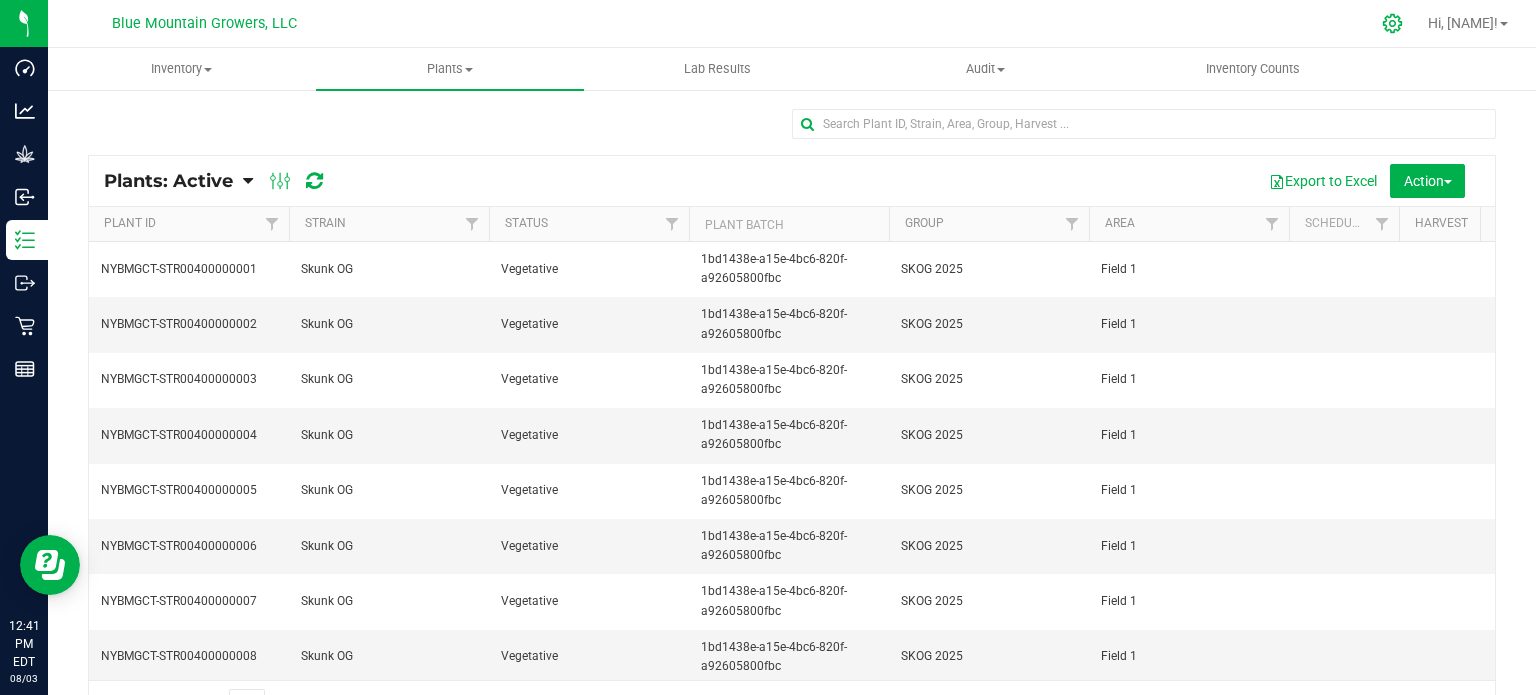 click 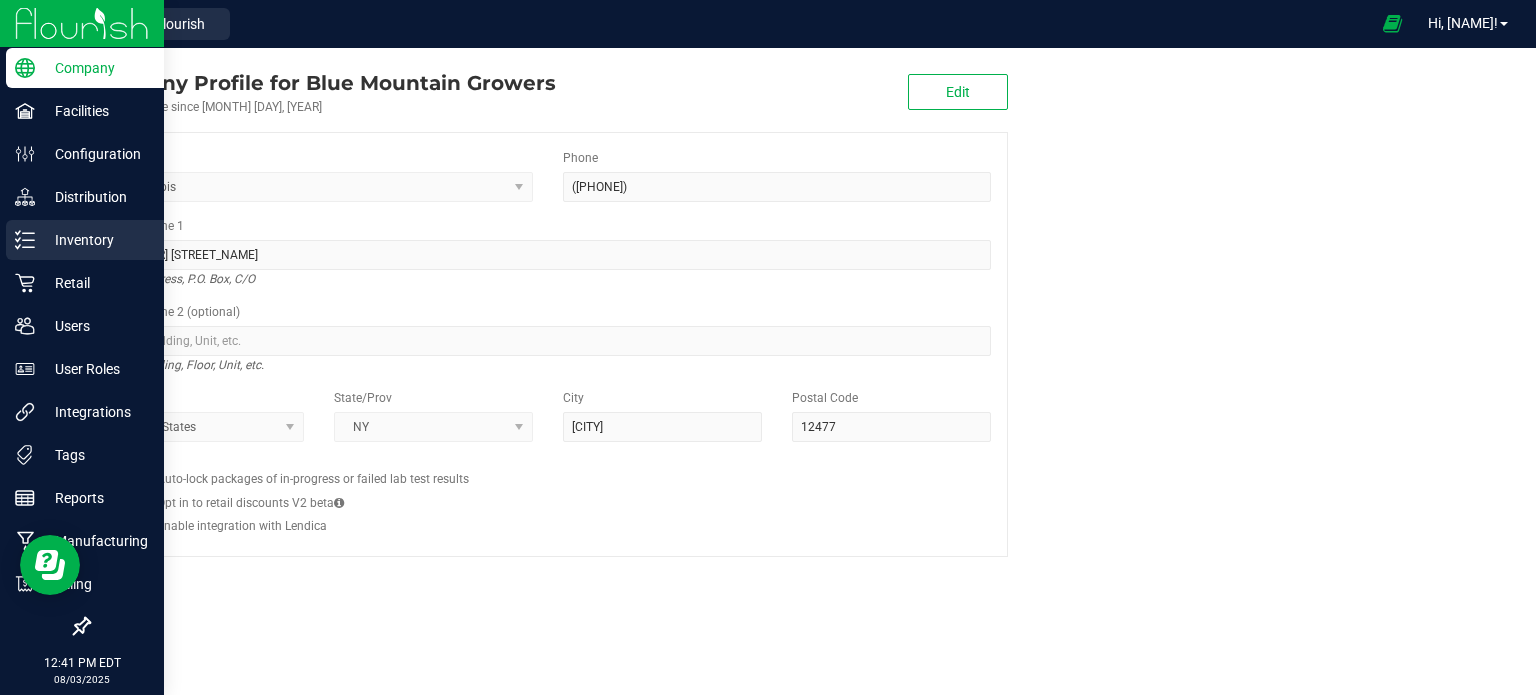 click 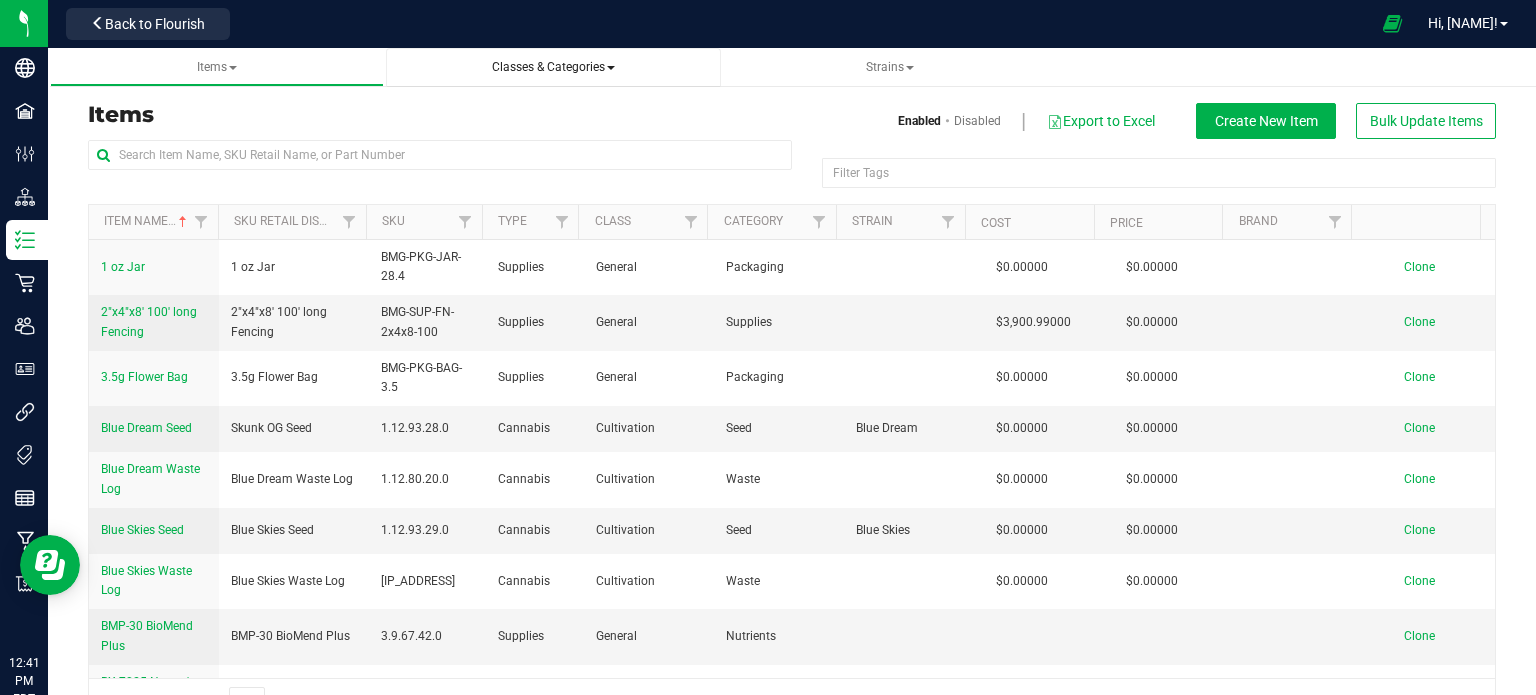 click on "Classes & Categories" at bounding box center (553, 67) 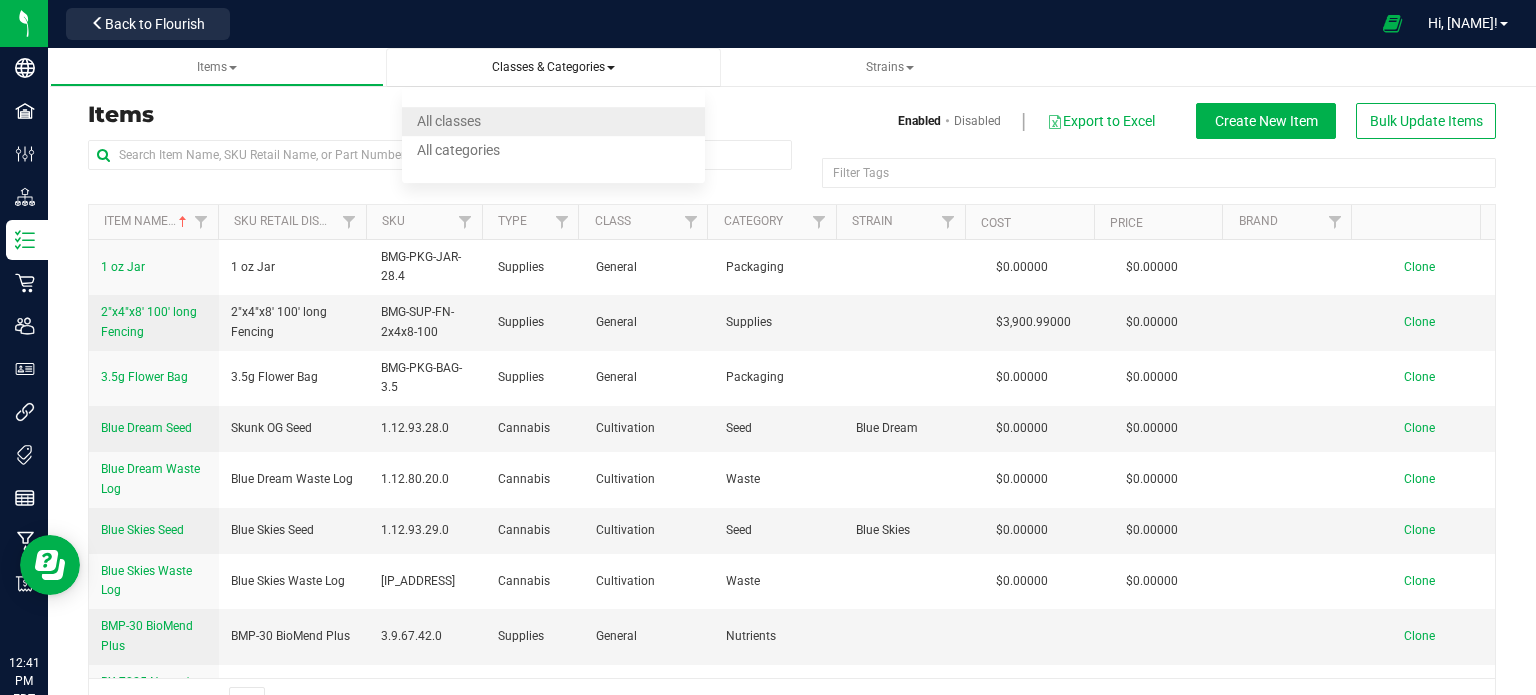 click on "All classes" at bounding box center [553, 121] 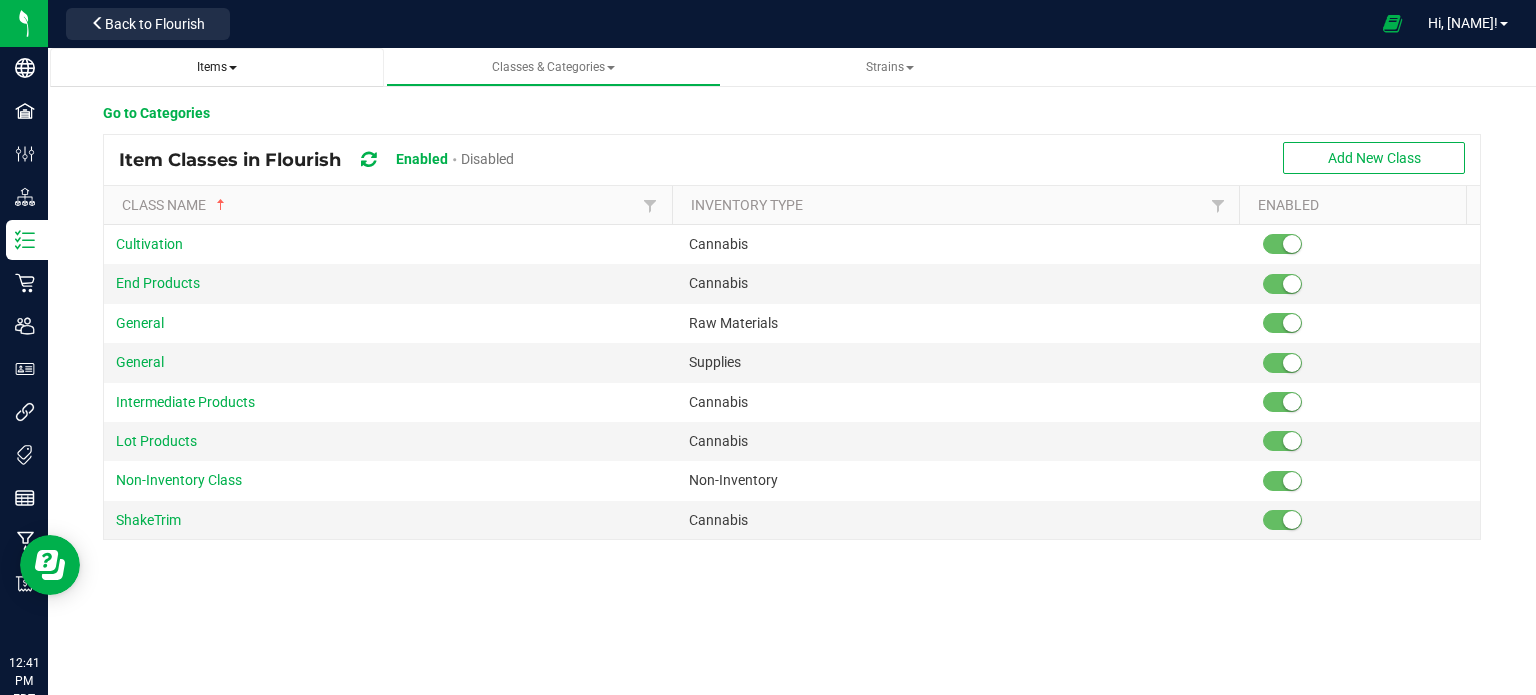 click on "Items" at bounding box center [217, 67] 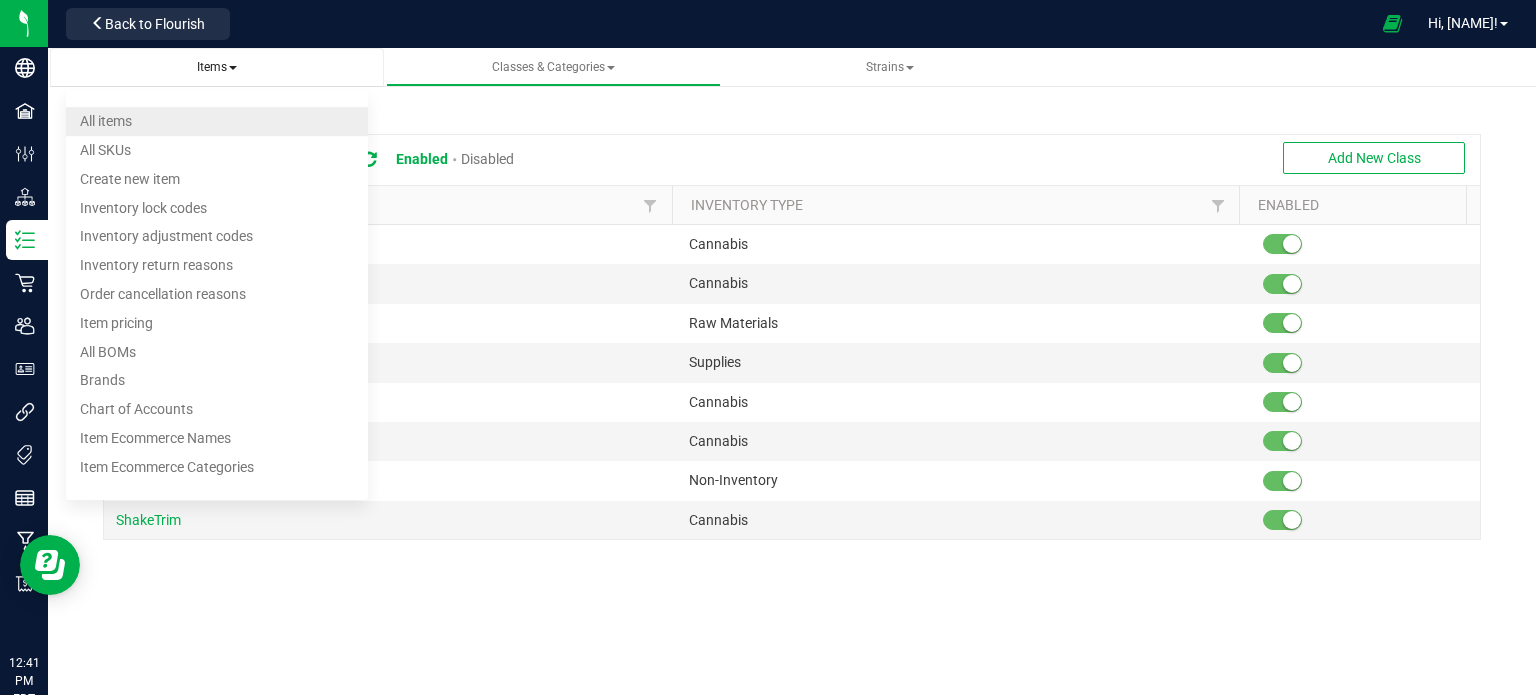 click on "All items" at bounding box center [217, 121] 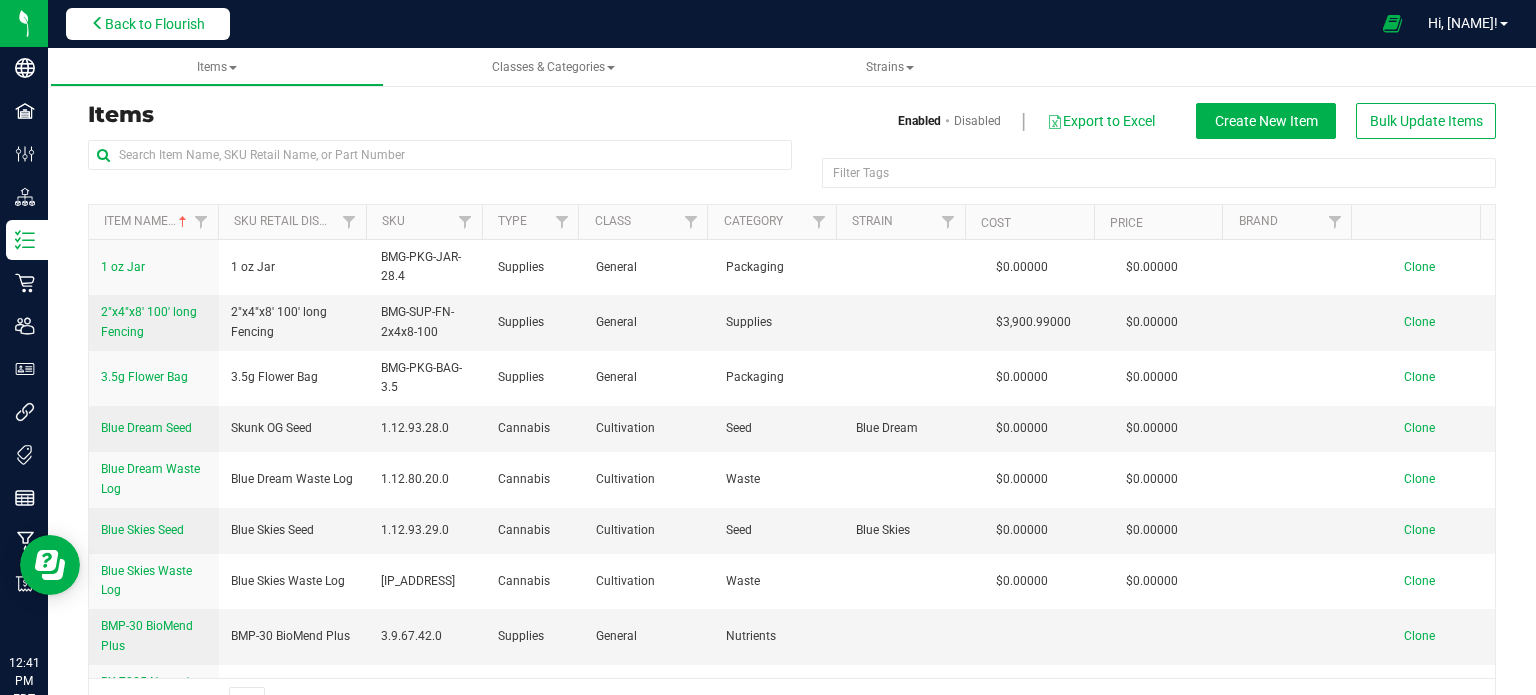 click on "Back to Flourish" at bounding box center [155, 24] 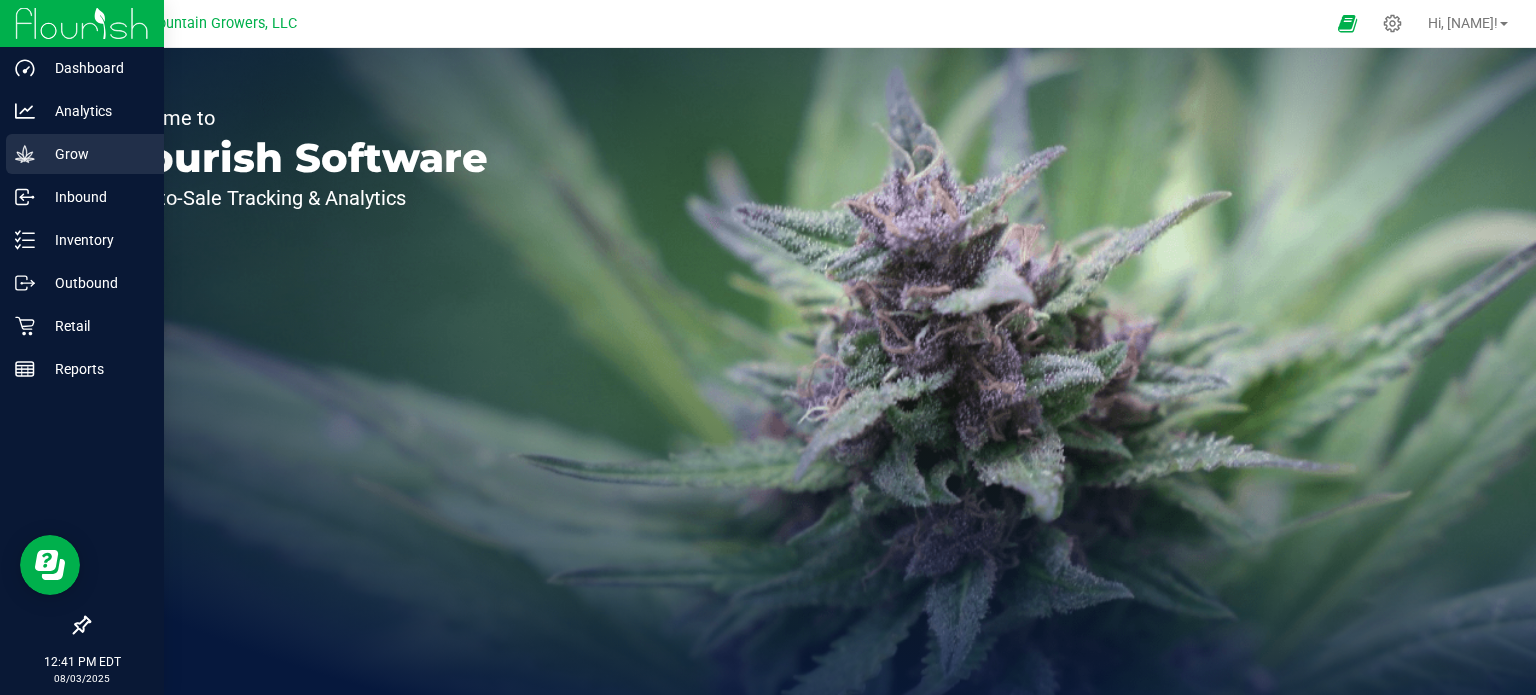 click 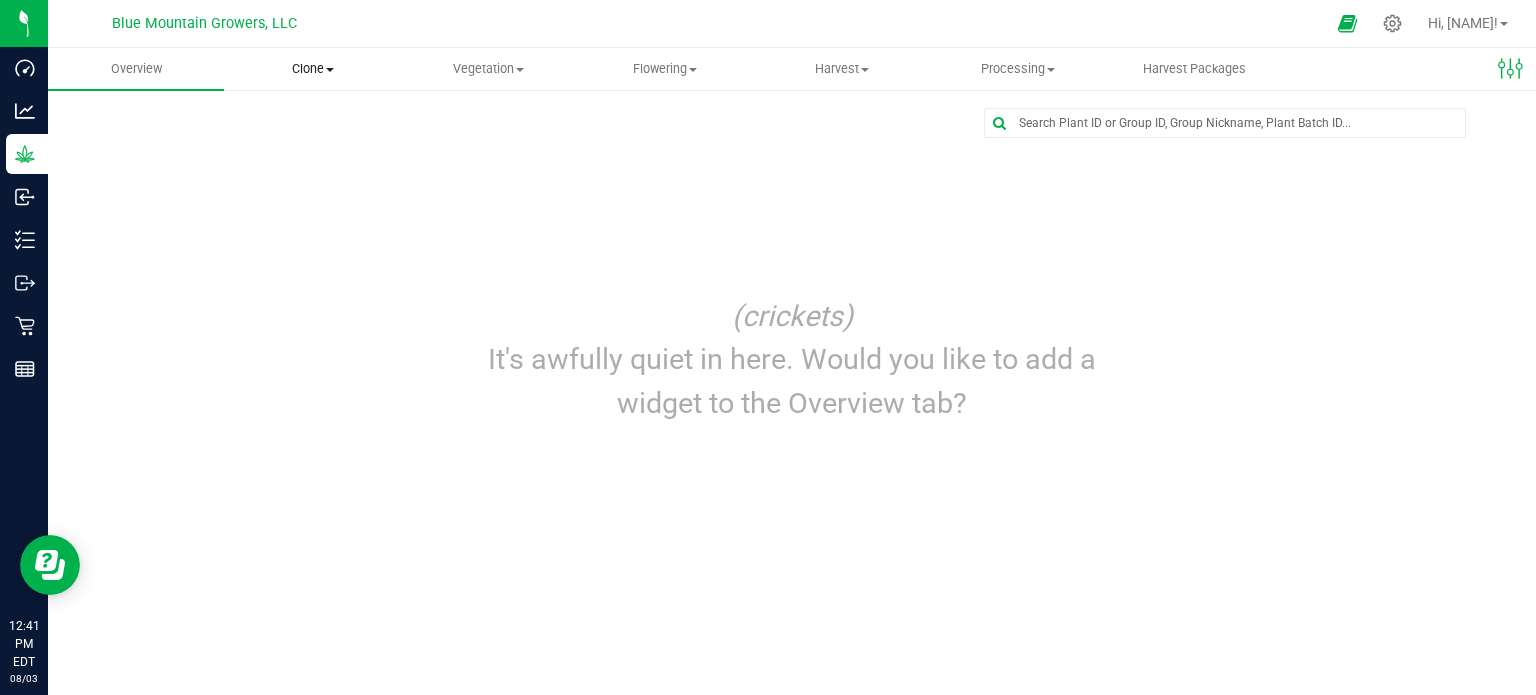 click on "Clone" at bounding box center (312, 69) 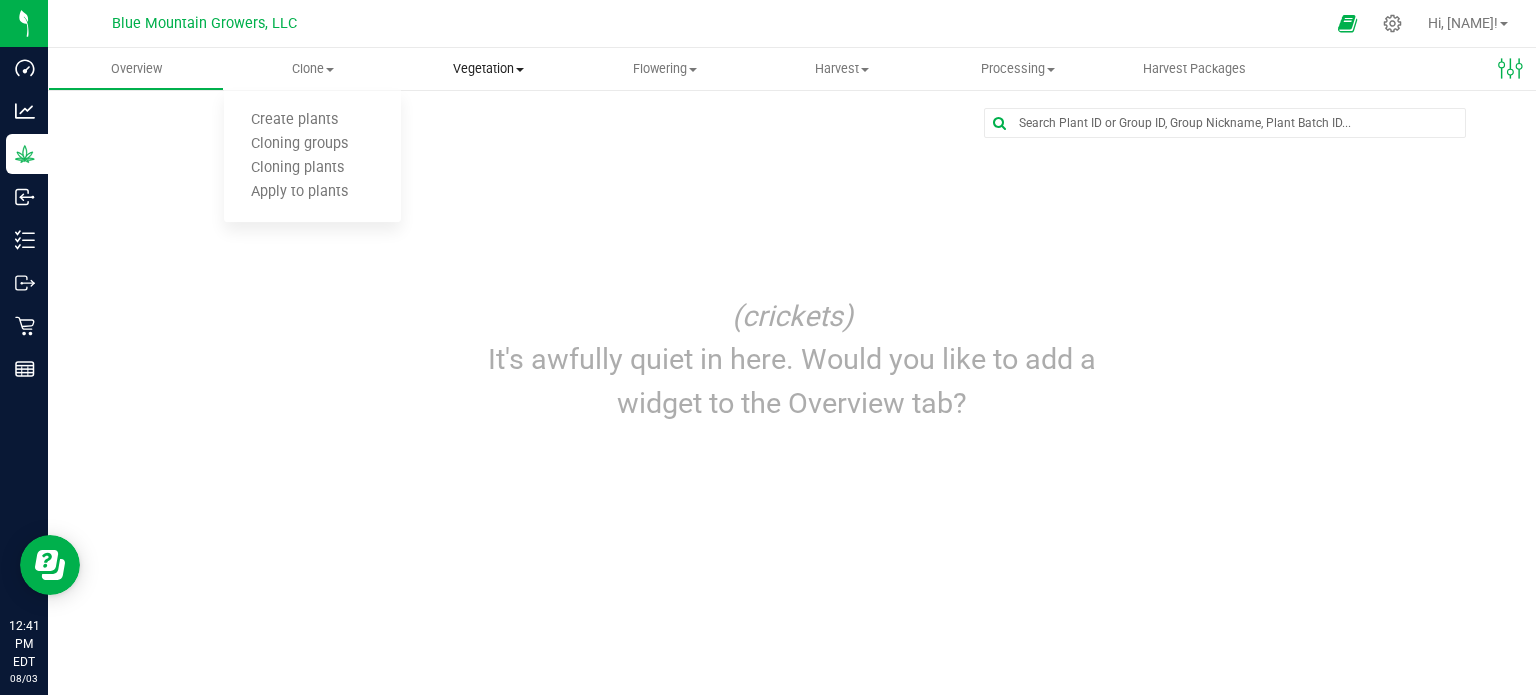 click on "Vegetation" at bounding box center [489, 69] 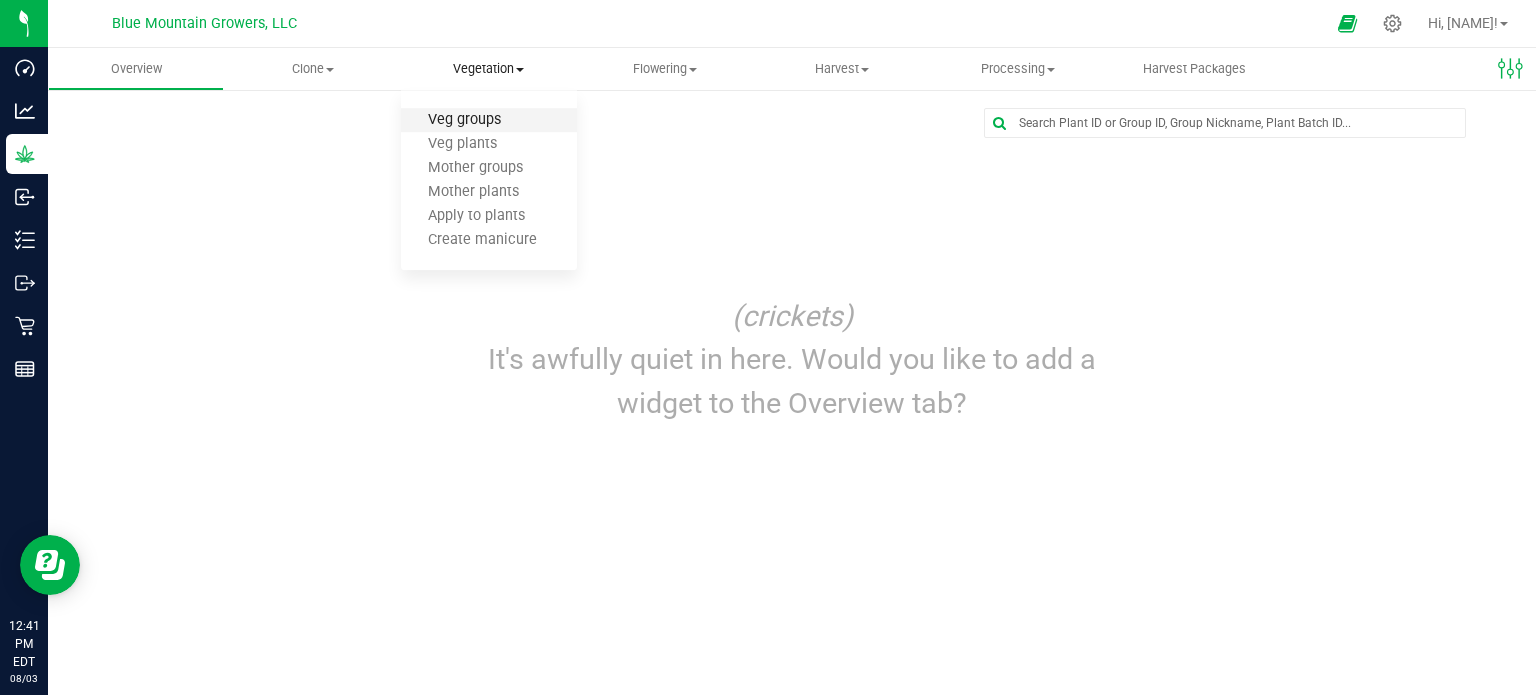 click on "Veg groups" at bounding box center [464, 120] 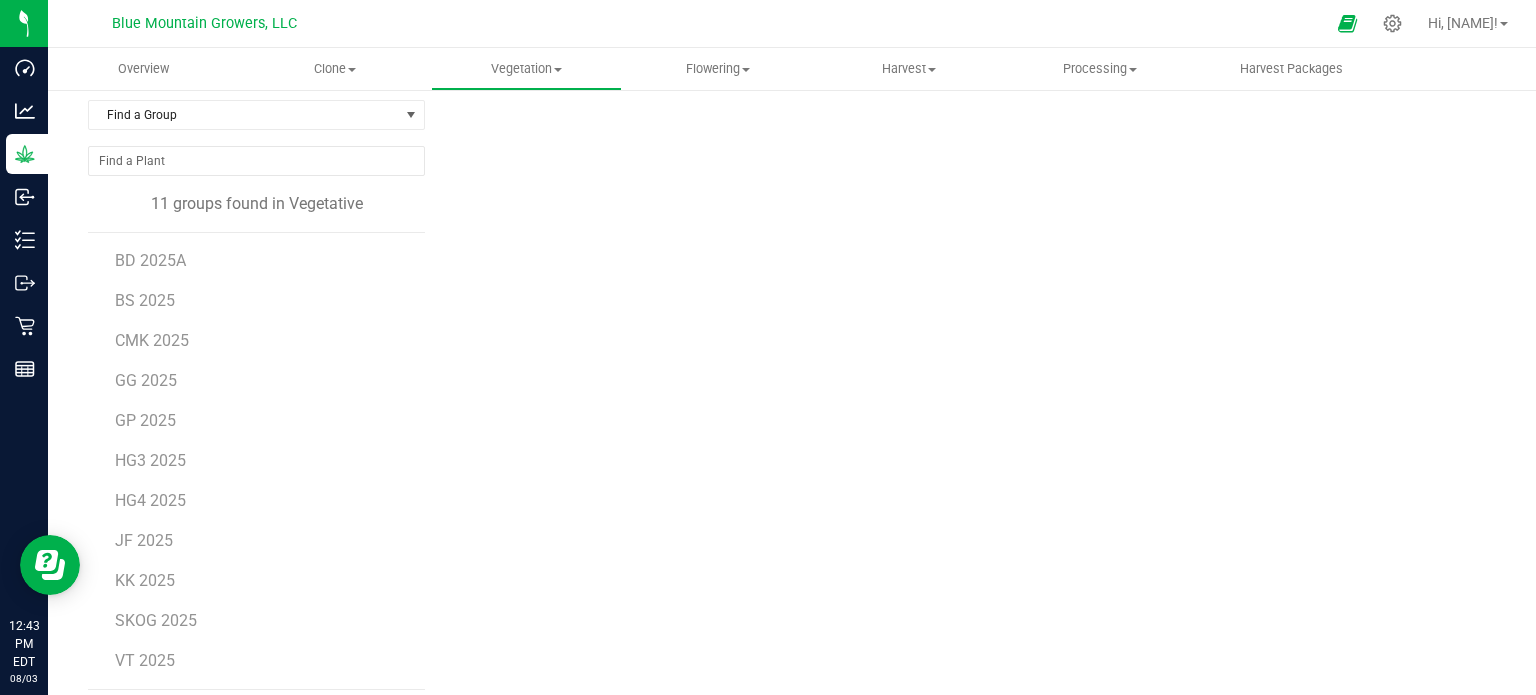 scroll, scrollTop: 0, scrollLeft: 0, axis: both 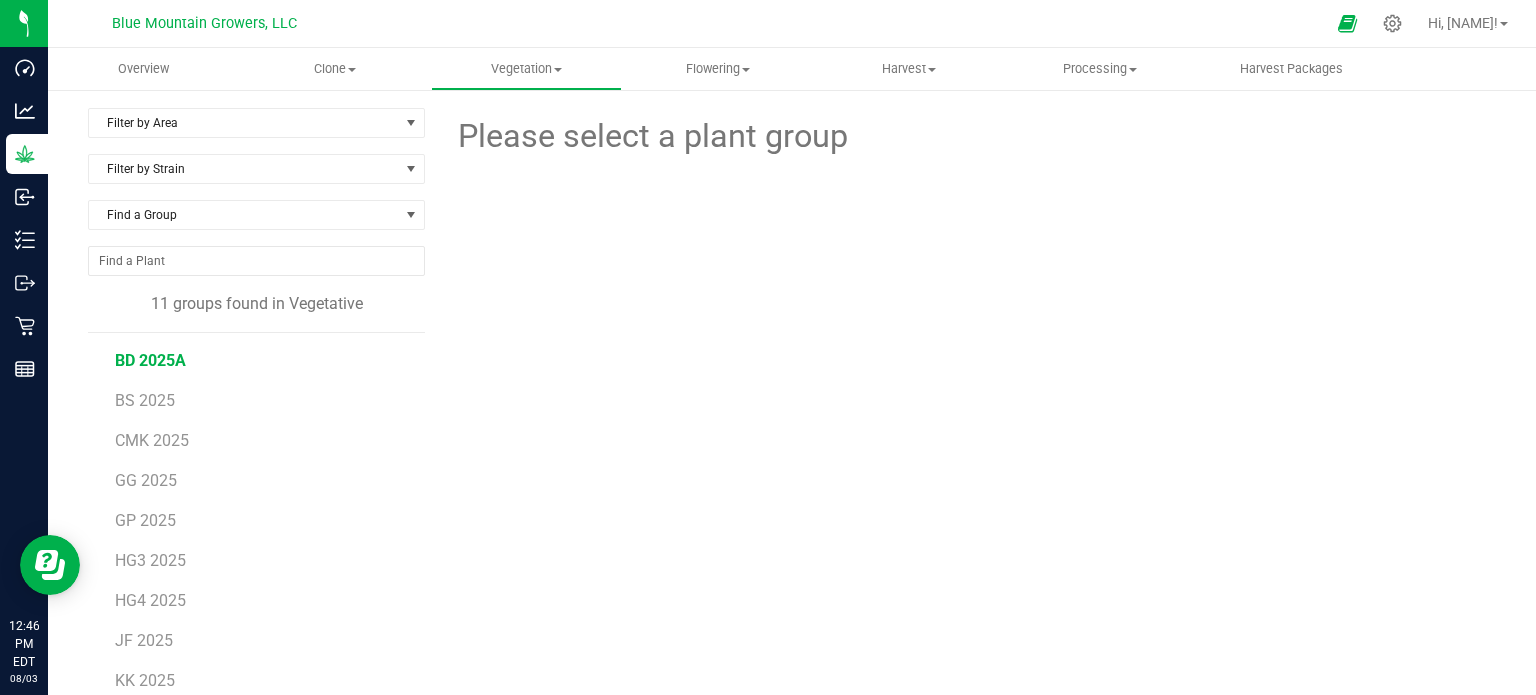 click on "BD 2025A" at bounding box center [150, 360] 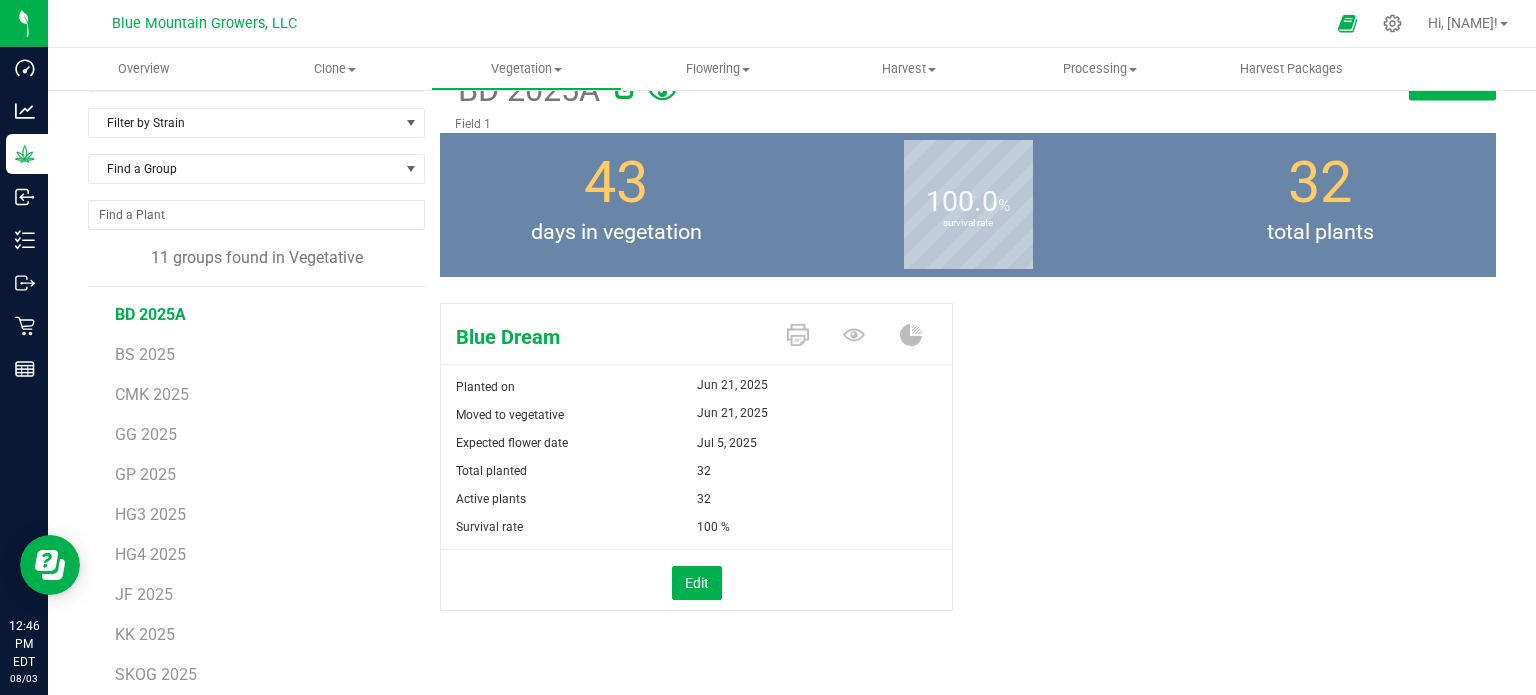 scroll, scrollTop: 0, scrollLeft: 0, axis: both 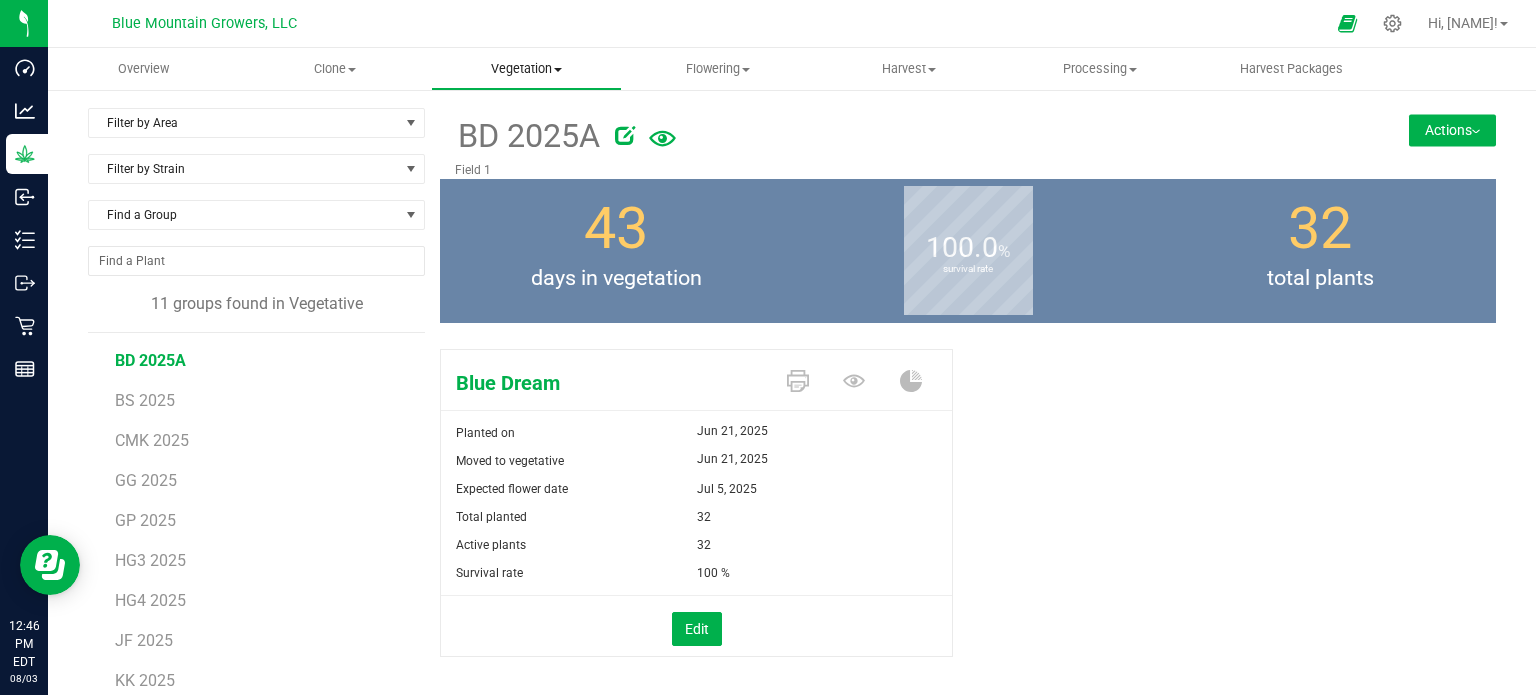 click on "Vegetation" at bounding box center (526, 69) 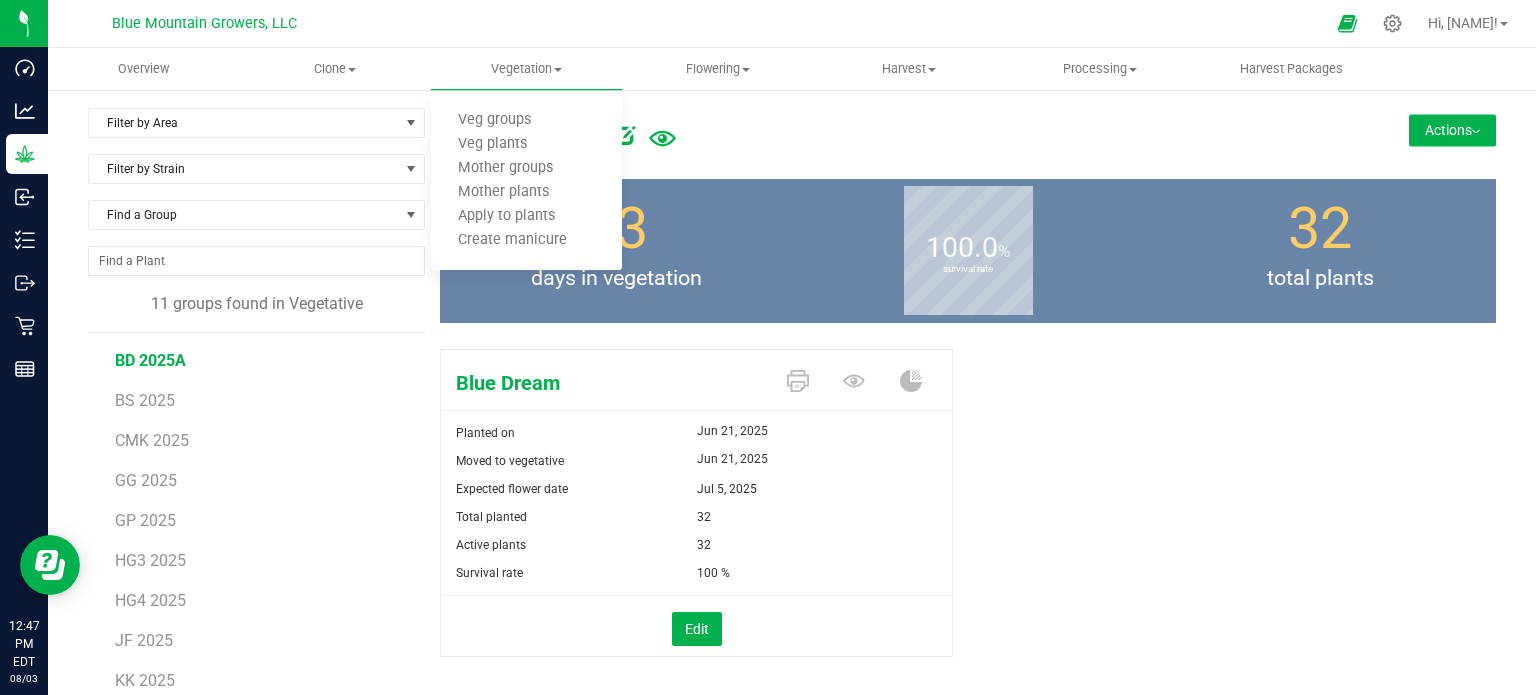 click on "Blue Dream
Planted on
[DATE], [YEAR]
Moved to vegetative
[DATE], [YEAR]
Expected flower date
[DATE], [YEAR]
Total planted
32" at bounding box center [968, 524] 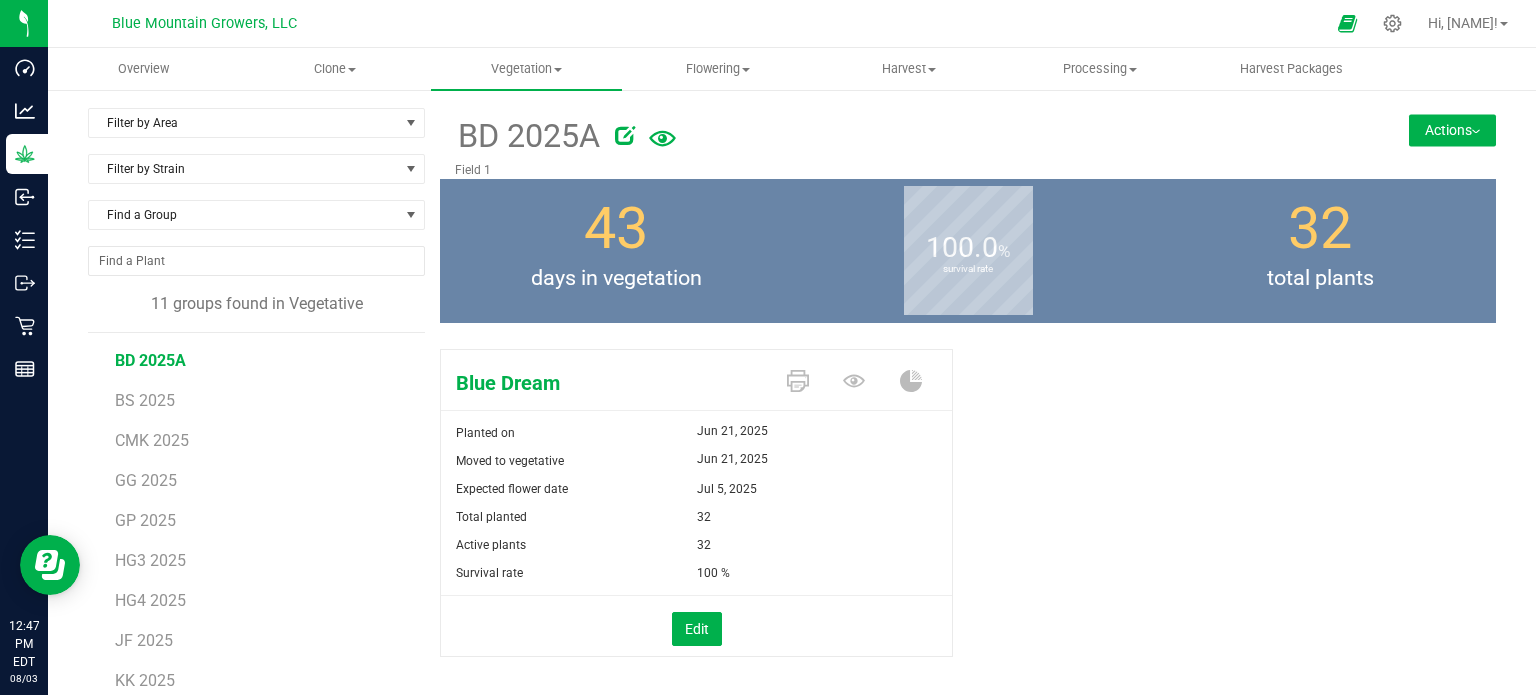 click at bounding box center (1476, 132) 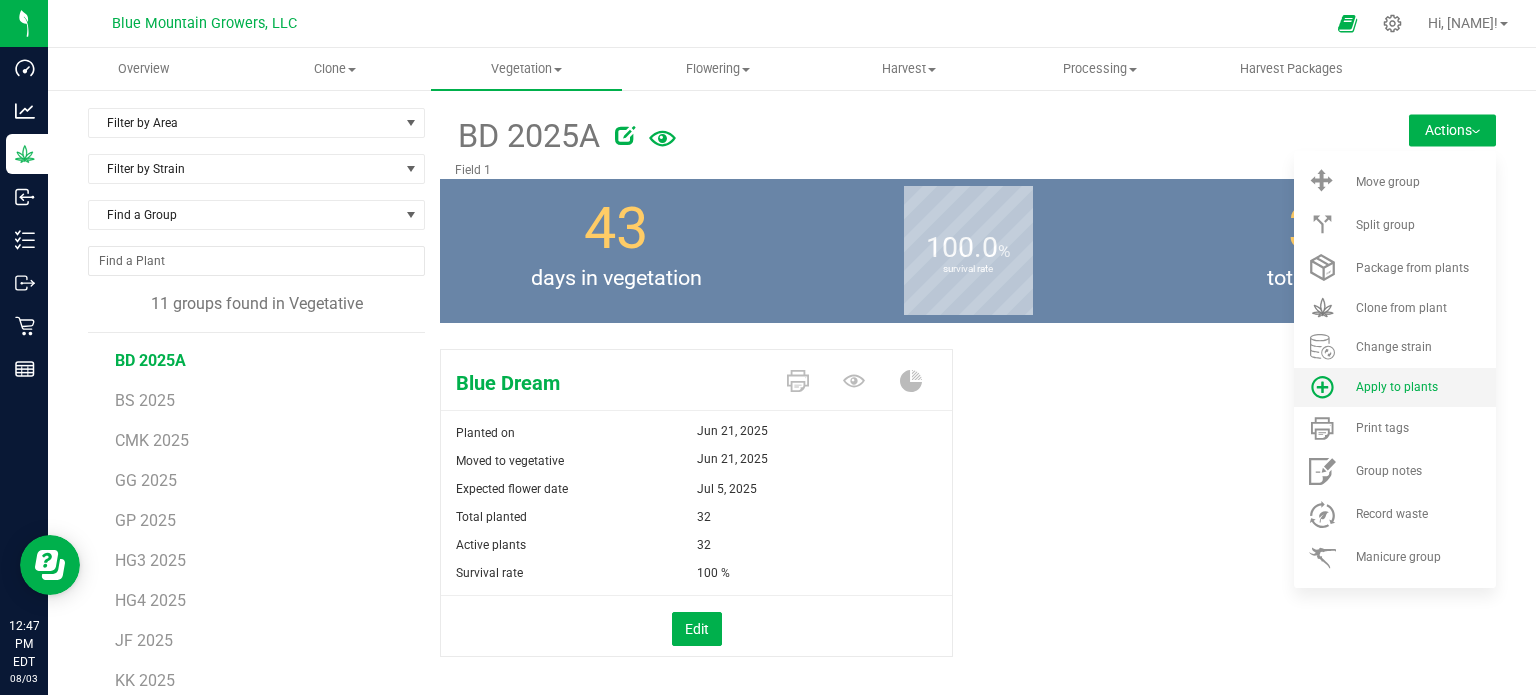 click on "Apply to plants" at bounding box center (1397, 387) 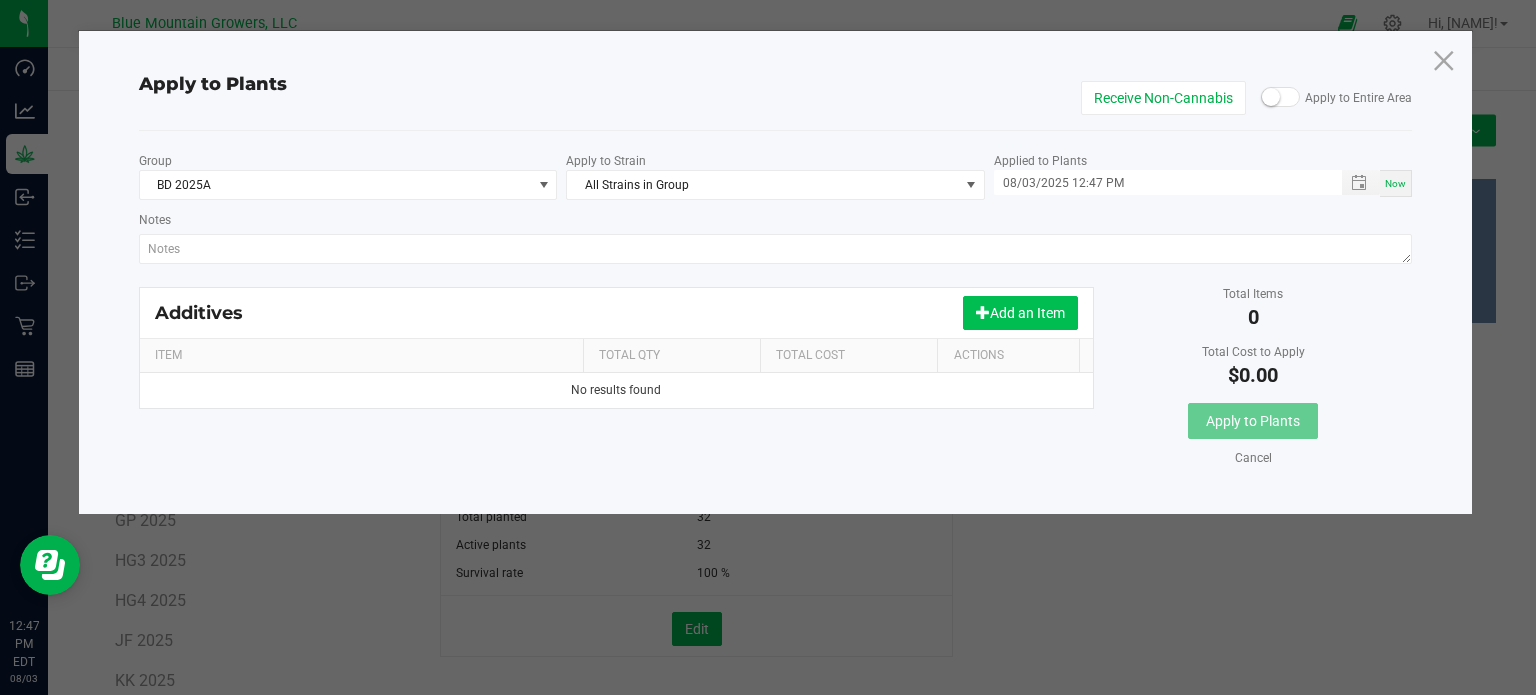 click on "Add an Item" at bounding box center [1020, 313] 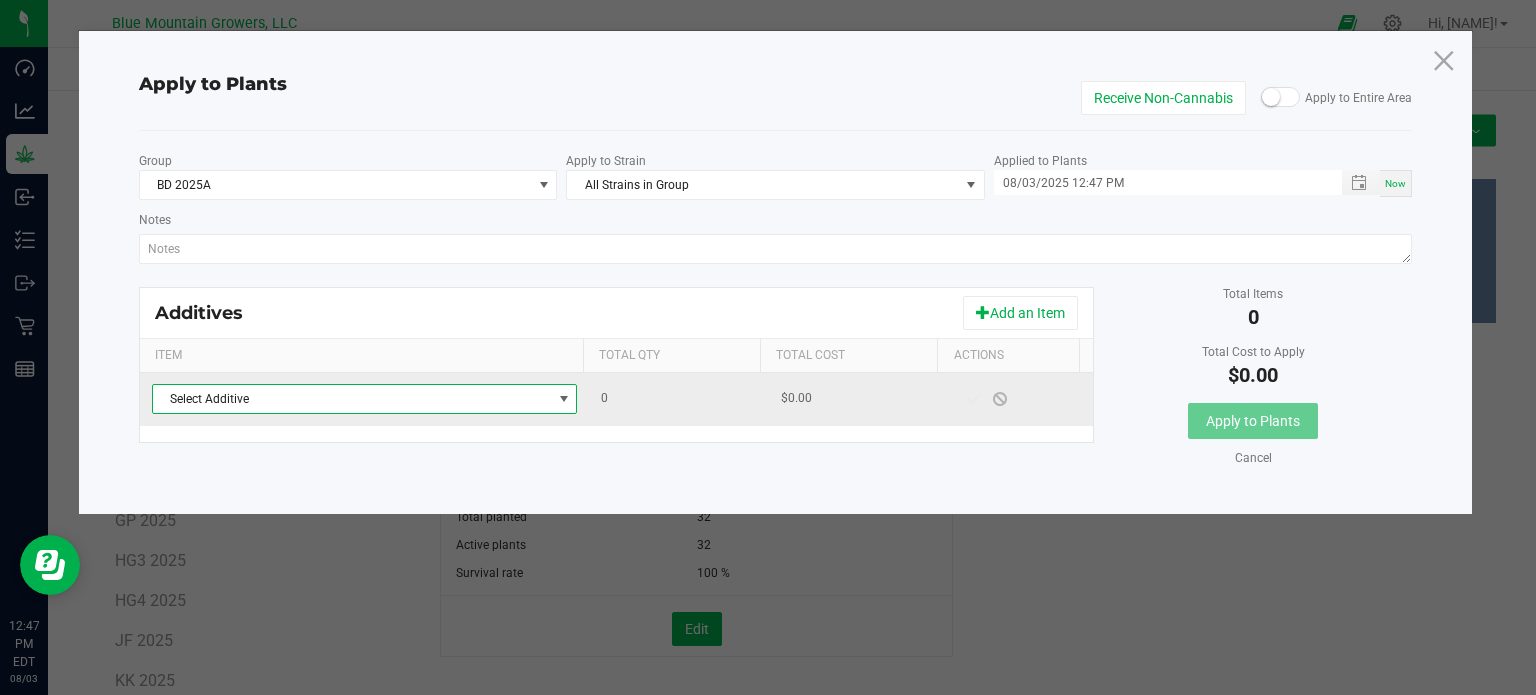 click at bounding box center [564, 399] 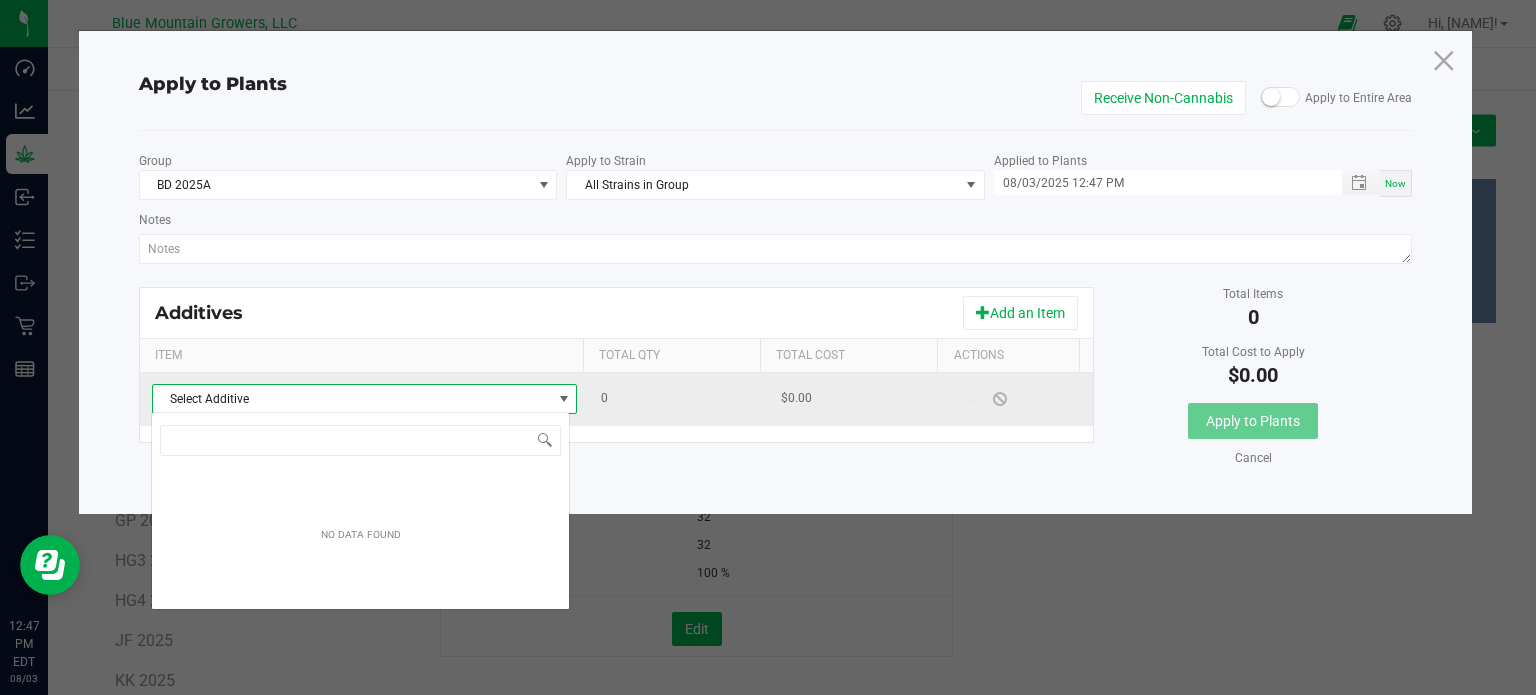 scroll, scrollTop: 99970, scrollLeft: 99580, axis: both 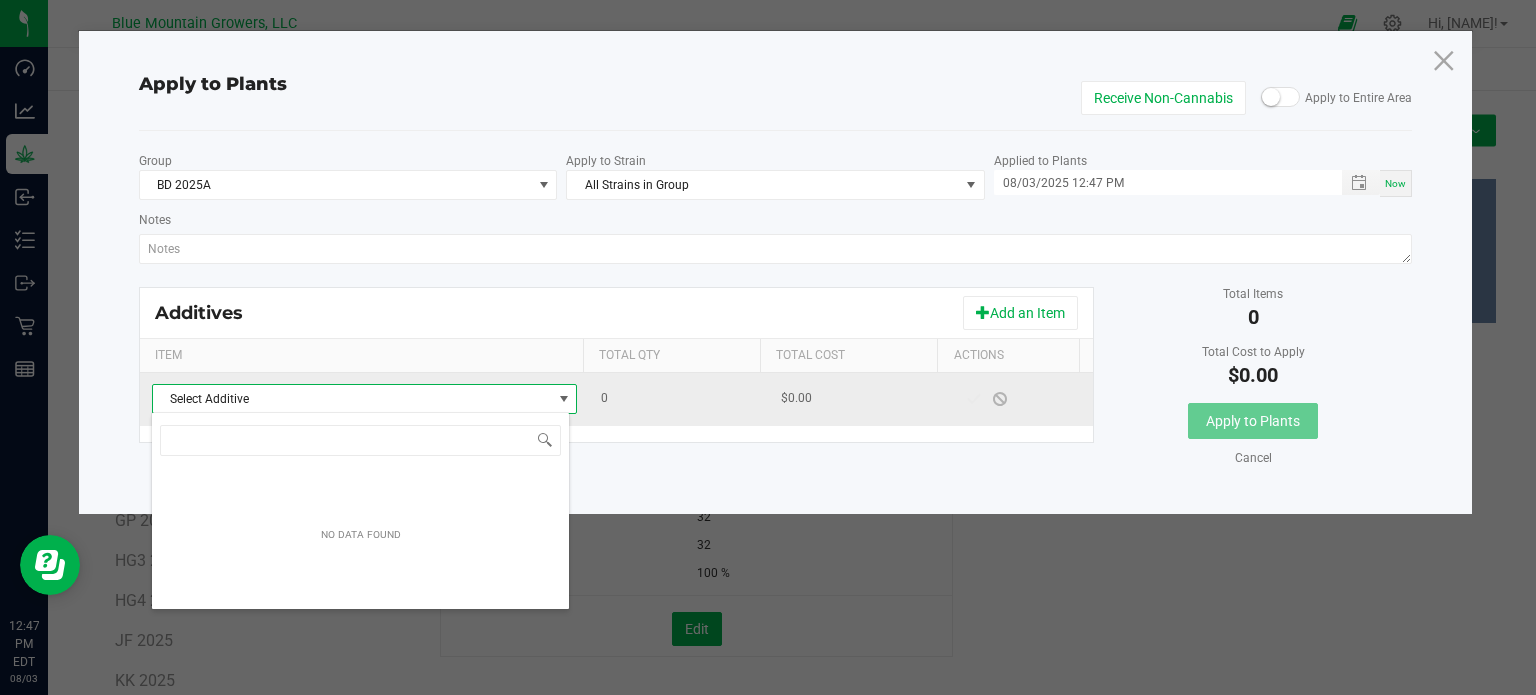 click at bounding box center [564, 399] 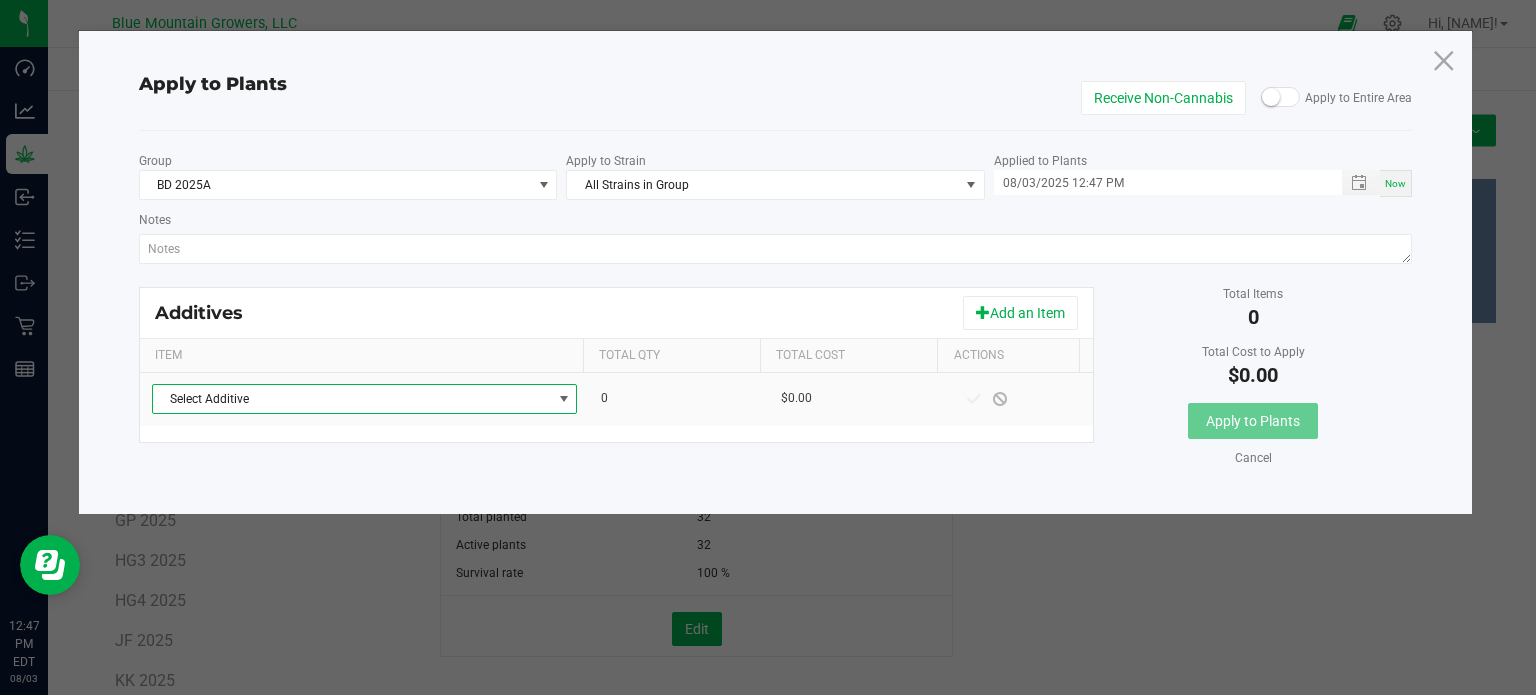 click on "$0.00" 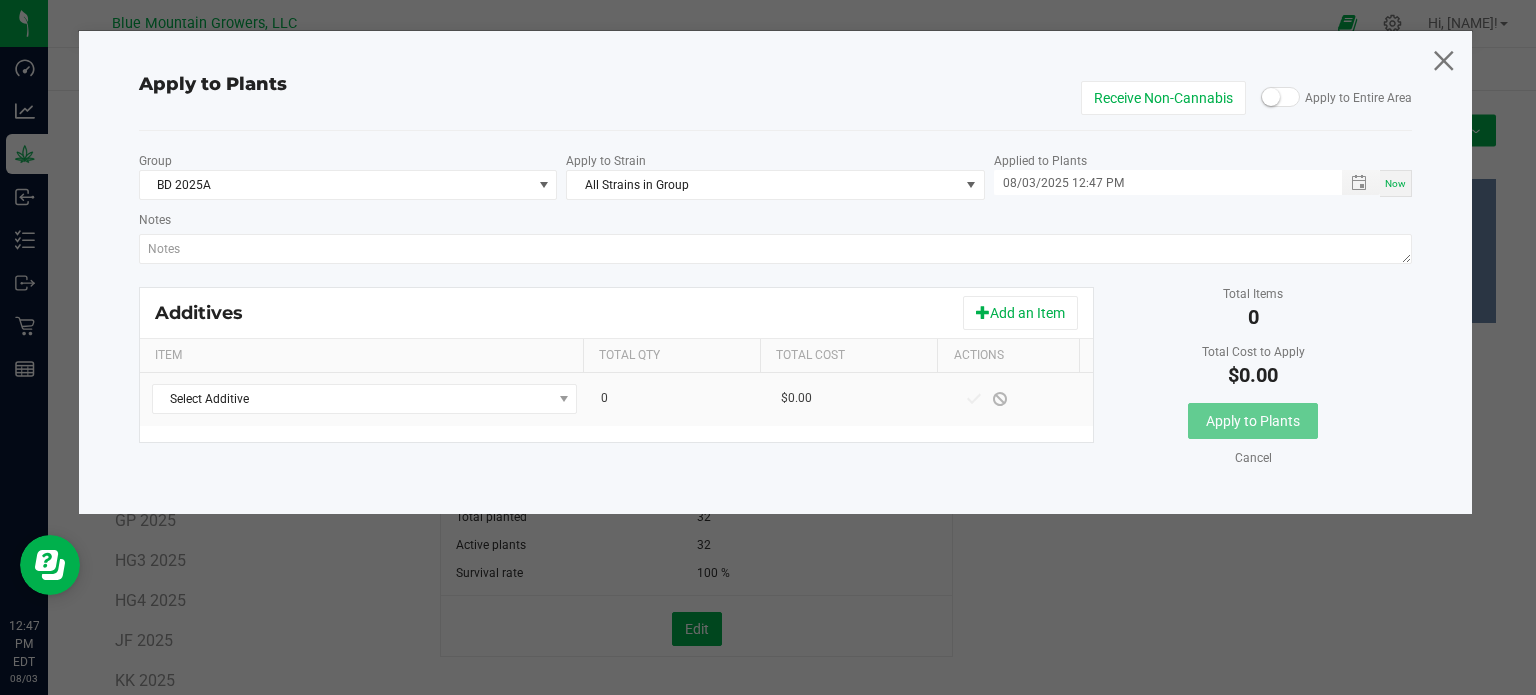 click 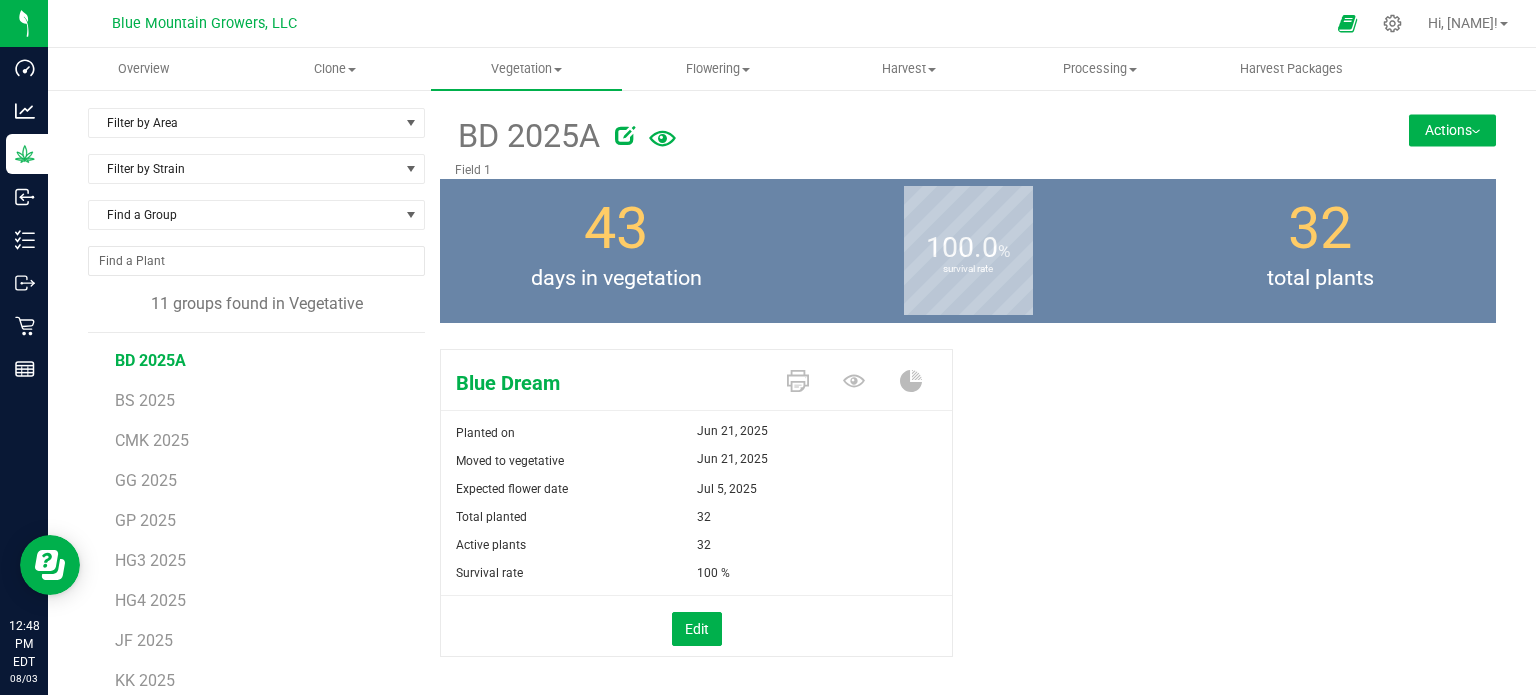click on "Actions" at bounding box center (1452, 130) 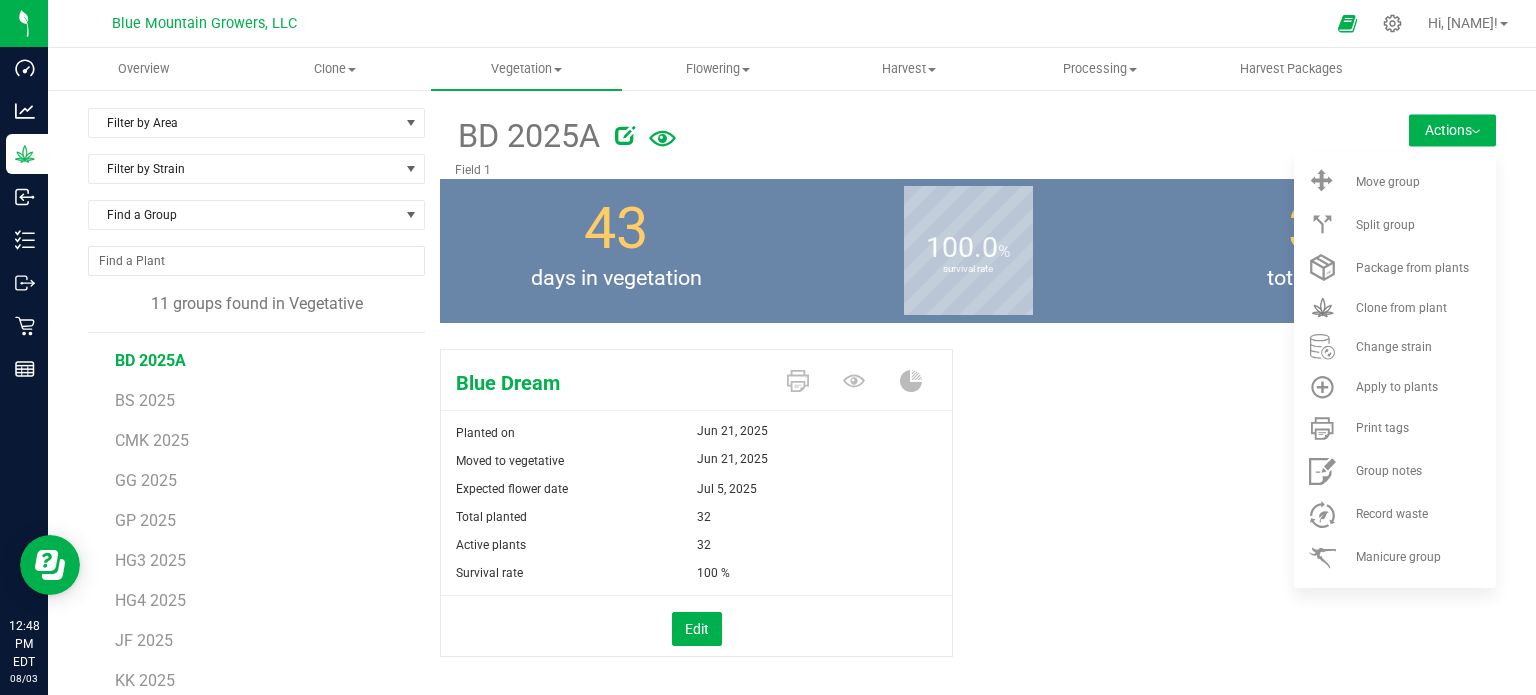 click on "Blue Dream
Planted on
[DATE], [YEAR]
Moved to vegetative
[DATE], [YEAR]
Expected flower date
[DATE], [YEAR]
Total planted
32" at bounding box center (968, 524) 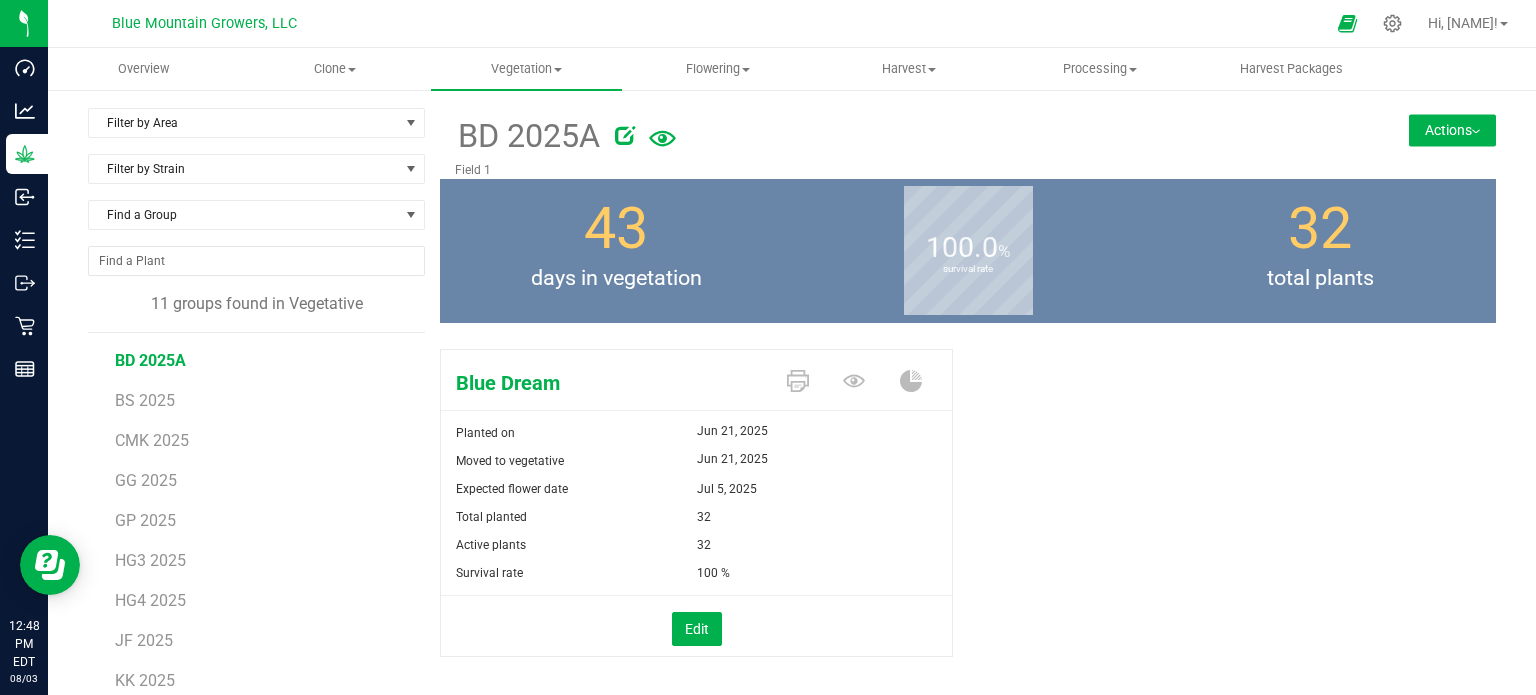 click on "Actions" at bounding box center [1452, 130] 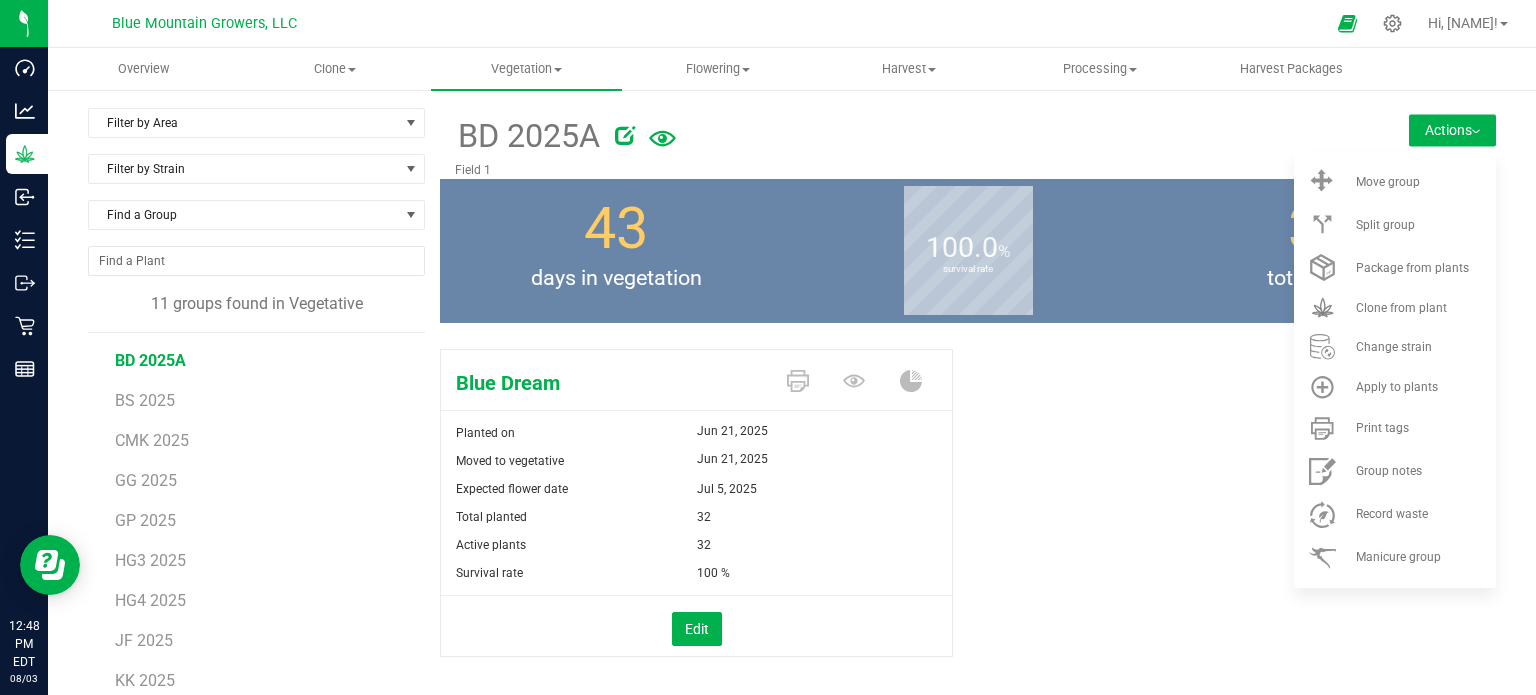 click on "Blue Dream
Planted on
[DATE], [YEAR]
Moved to vegetative
[DATE], [YEAR]
Expected flower date
[DATE], [YEAR]
Total planted
32" at bounding box center (968, 524) 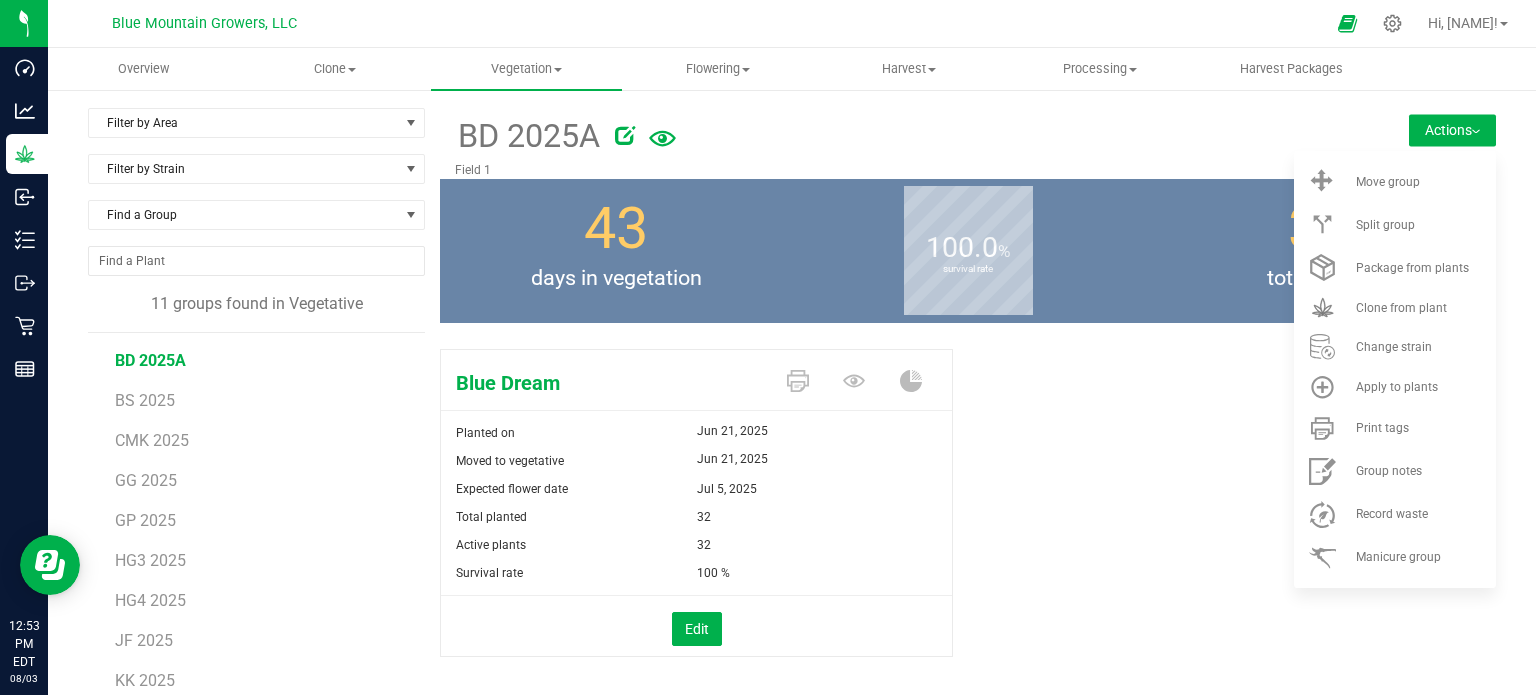 click on "Blue Dream
Planted on
[DATE], [YEAR]
Moved to vegetative
[DATE], [YEAR]
Expected flower date
[DATE], [YEAR]
Total planted
32" at bounding box center (968, 524) 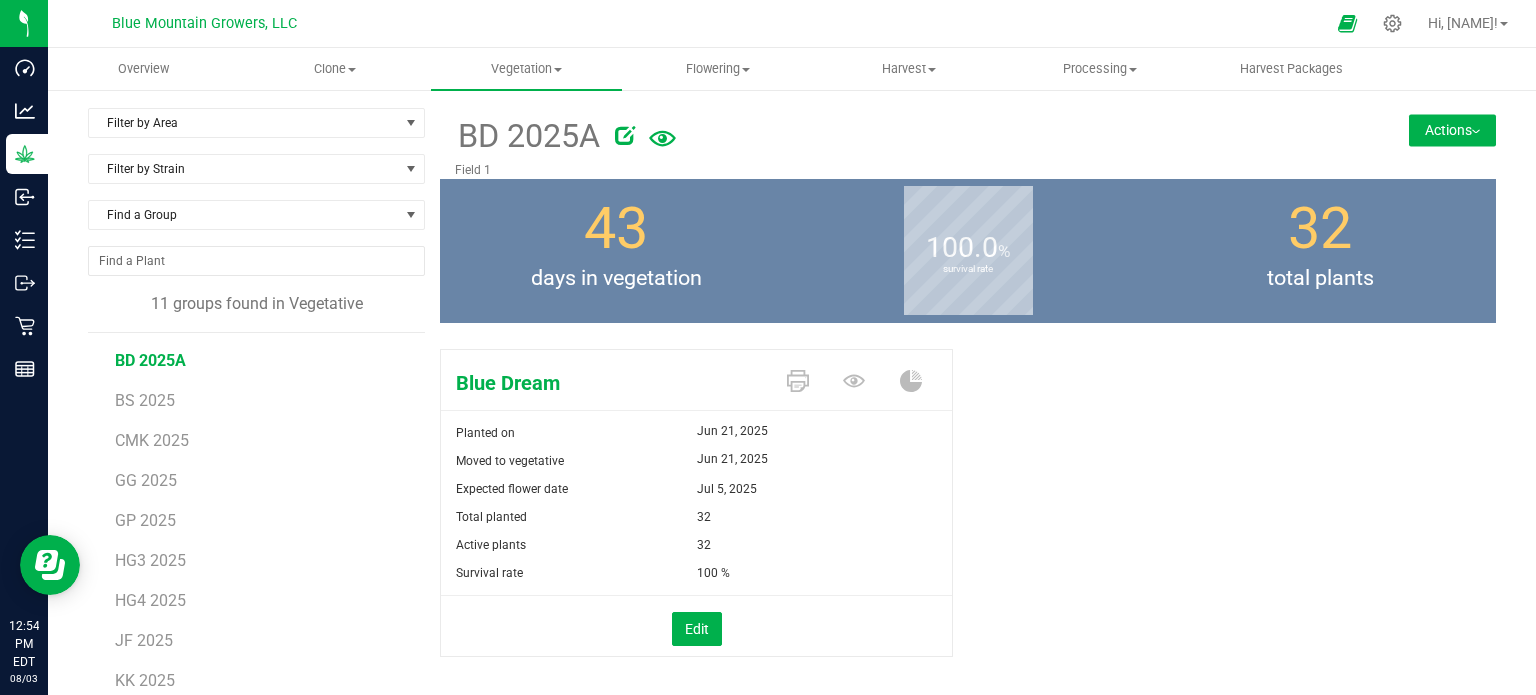 click on "BS 2025" at bounding box center (263, 393) 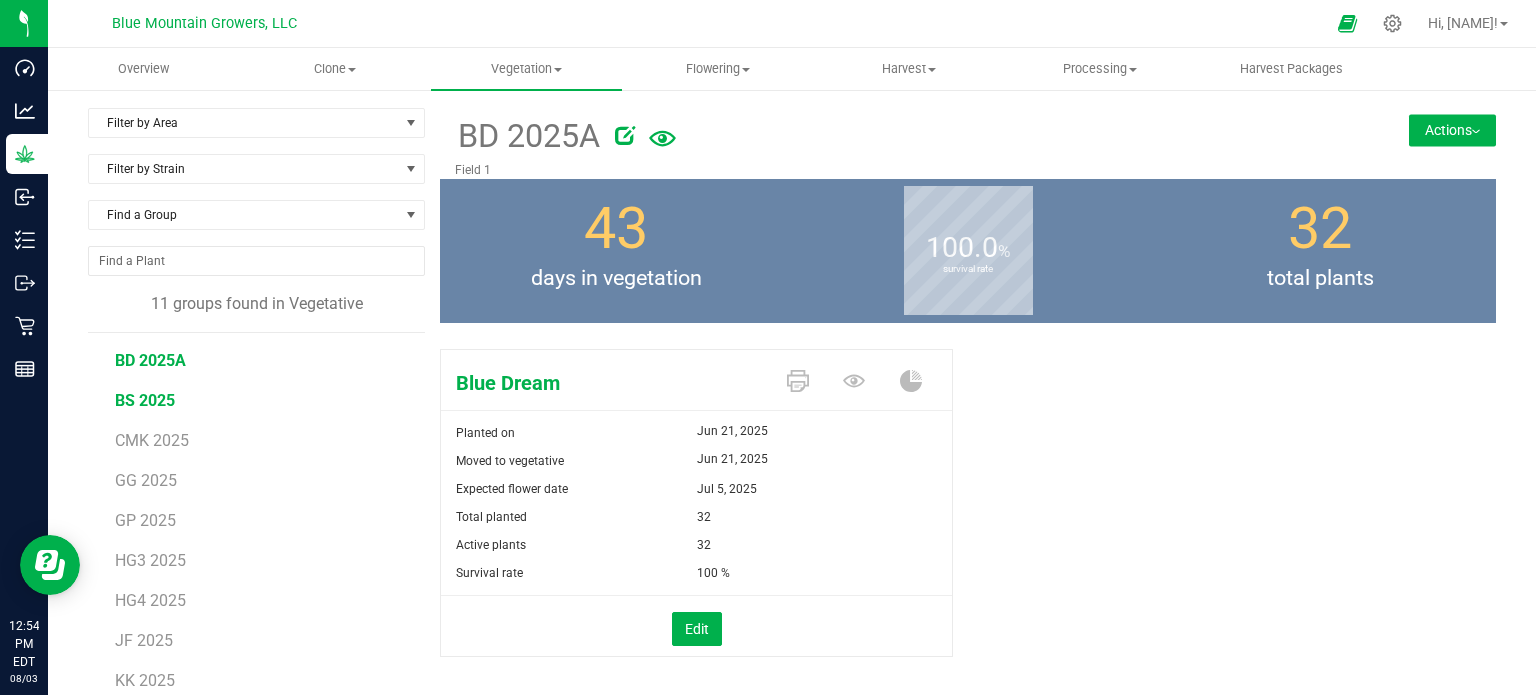 click on "BS 2025" at bounding box center (145, 400) 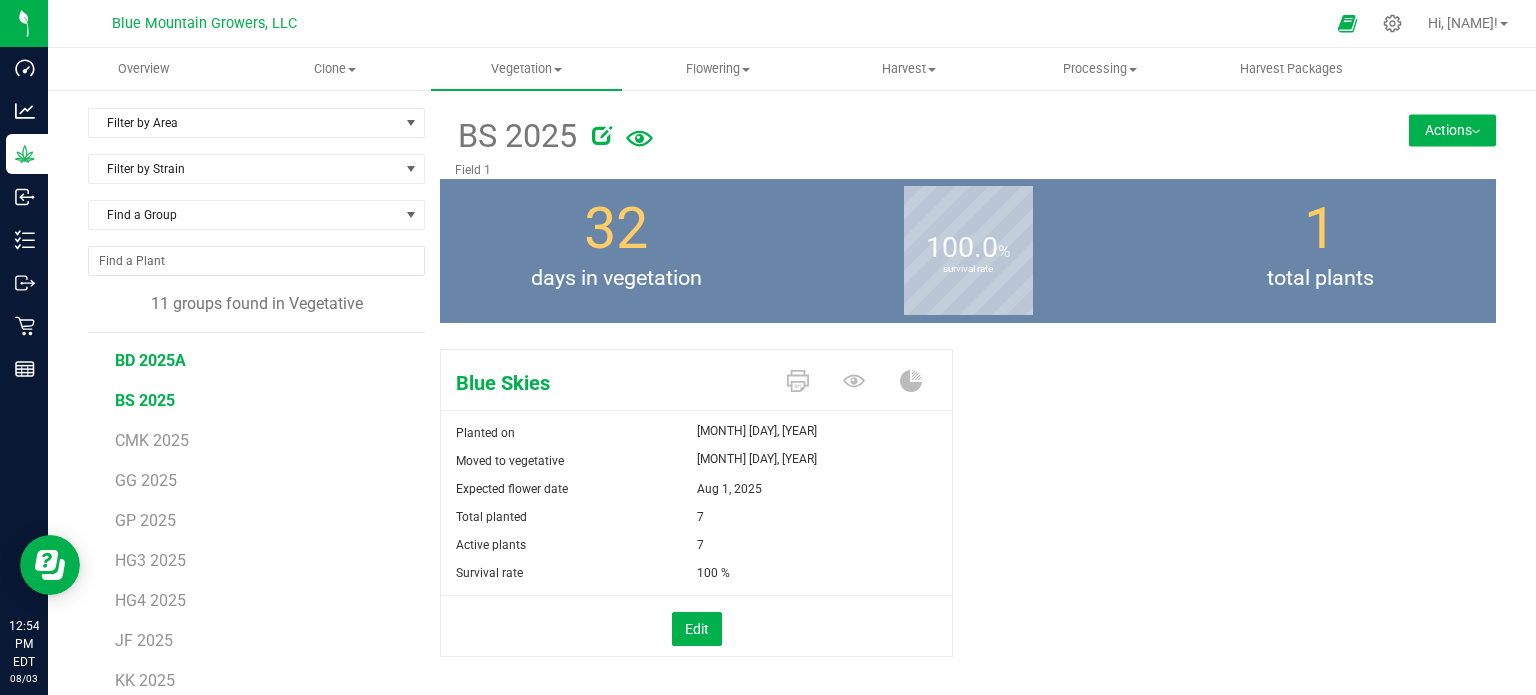 click on "BD 2025A" at bounding box center (150, 360) 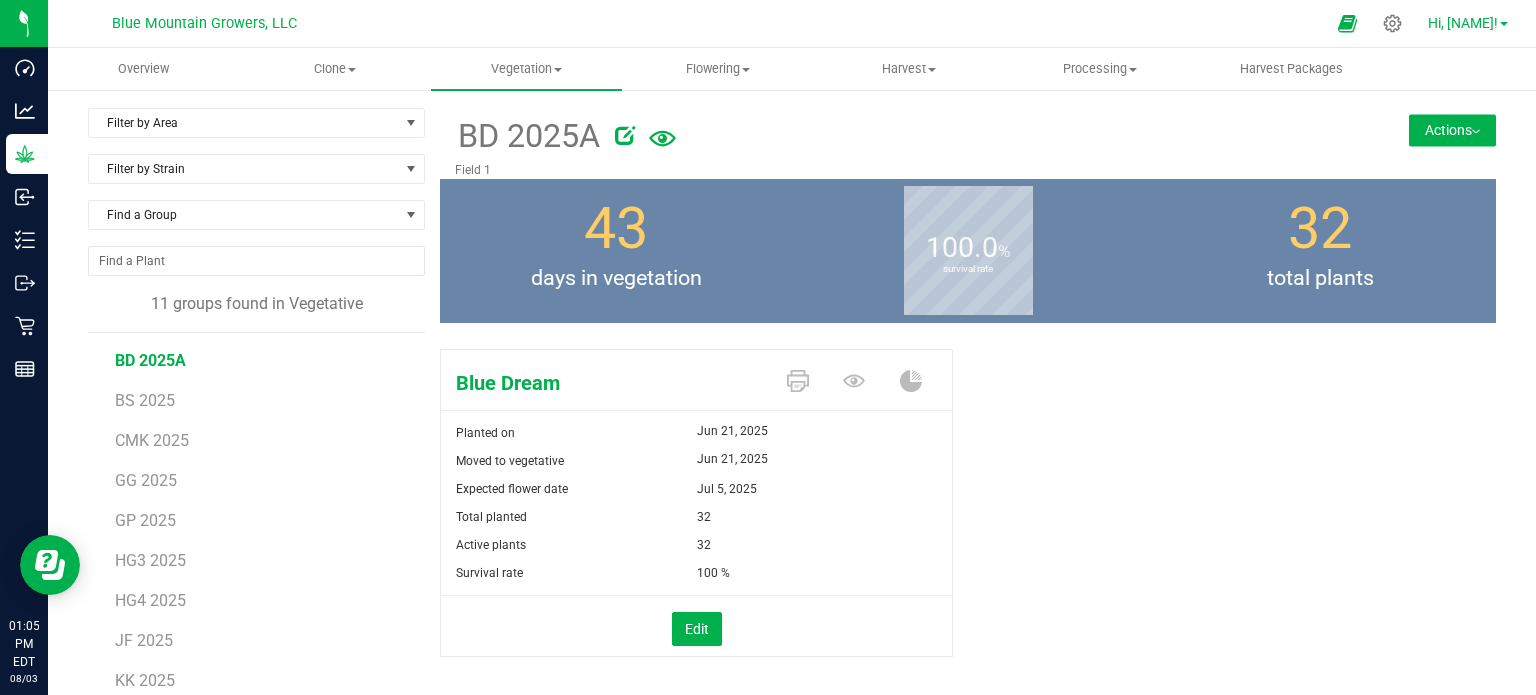 click on "Hi, [NAME]!" at bounding box center (1463, 23) 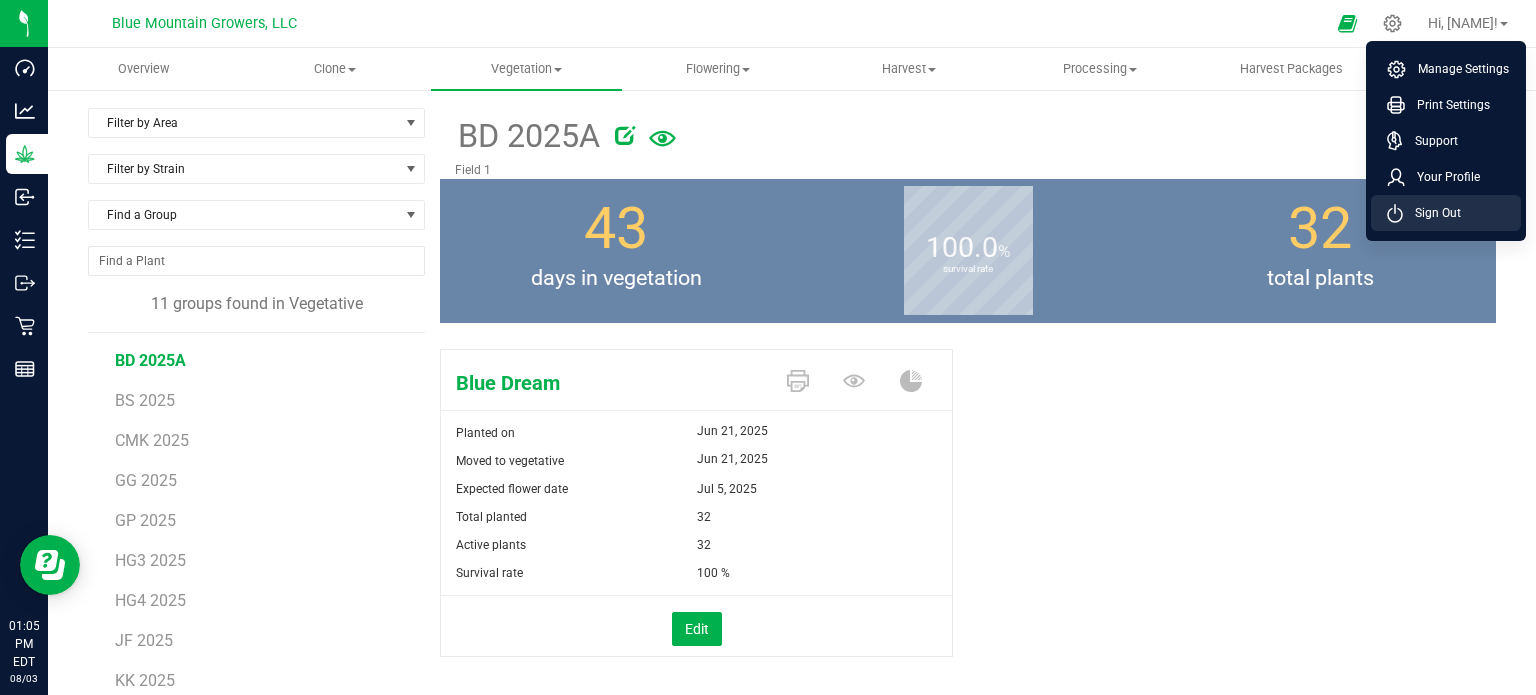 click on "Sign Out" at bounding box center [1432, 213] 